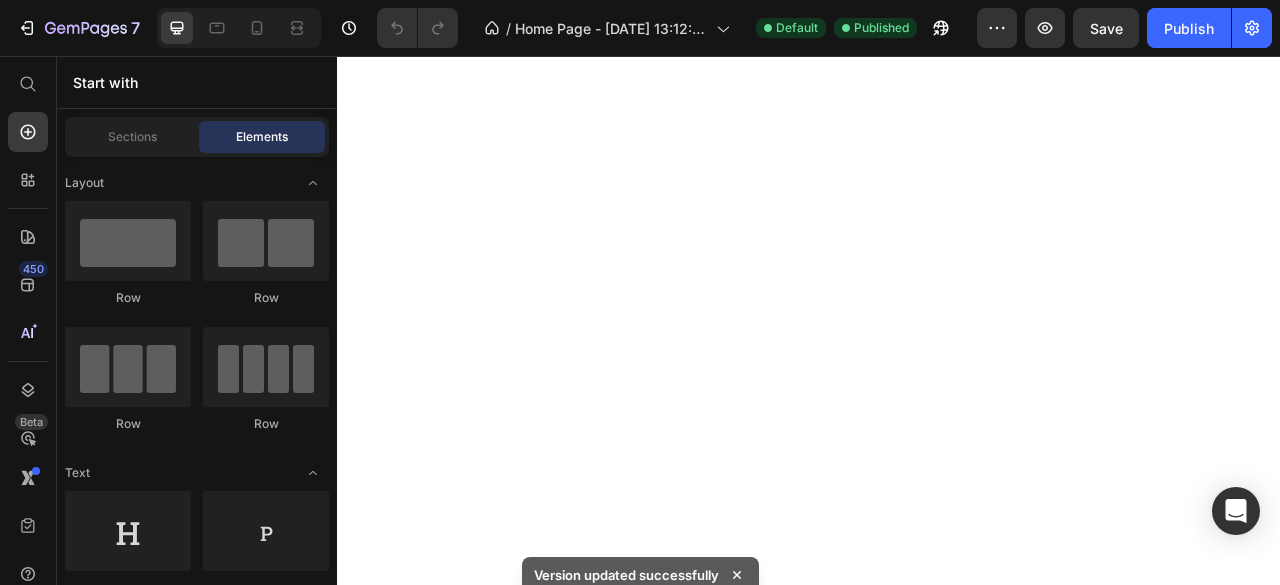 scroll, scrollTop: 0, scrollLeft: 0, axis: both 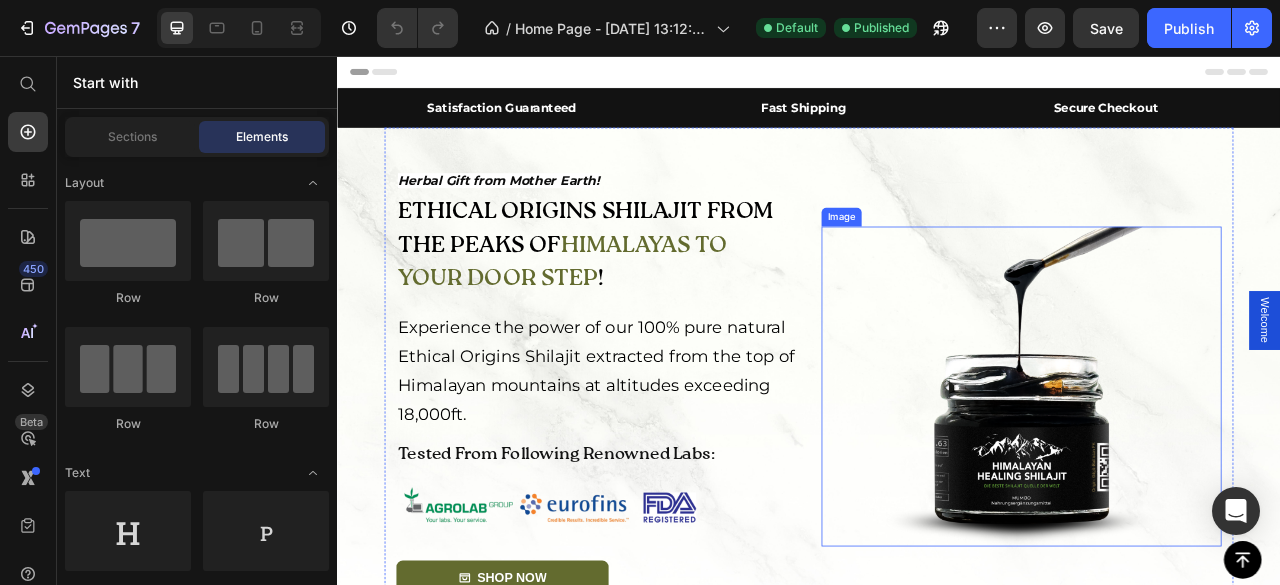 click at bounding box center [1207, 476] 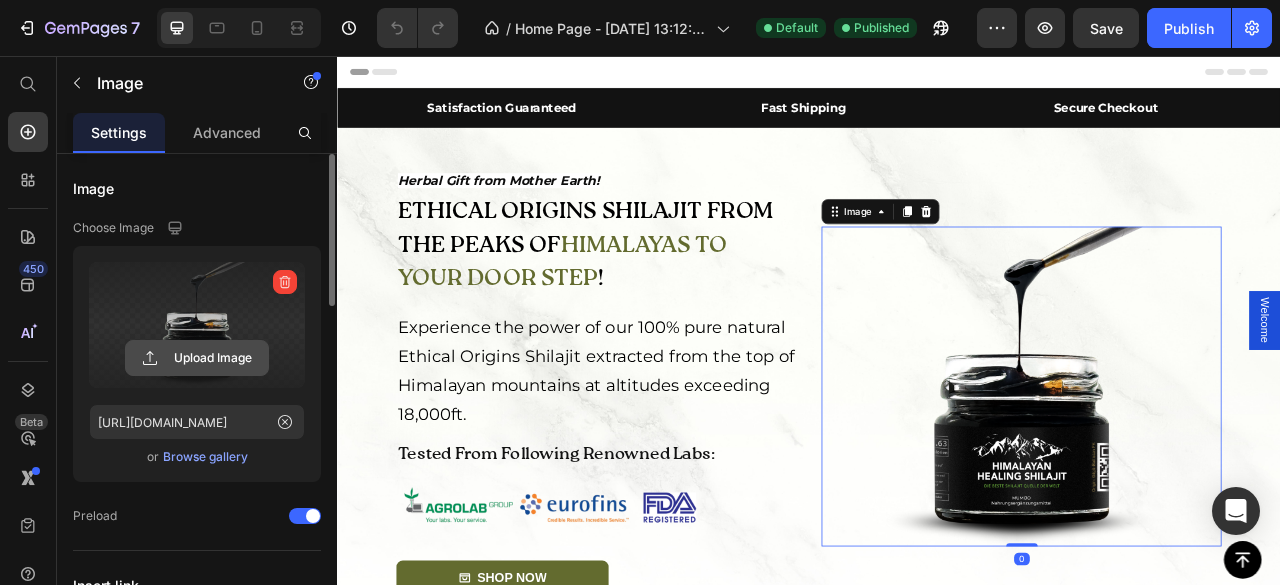 click 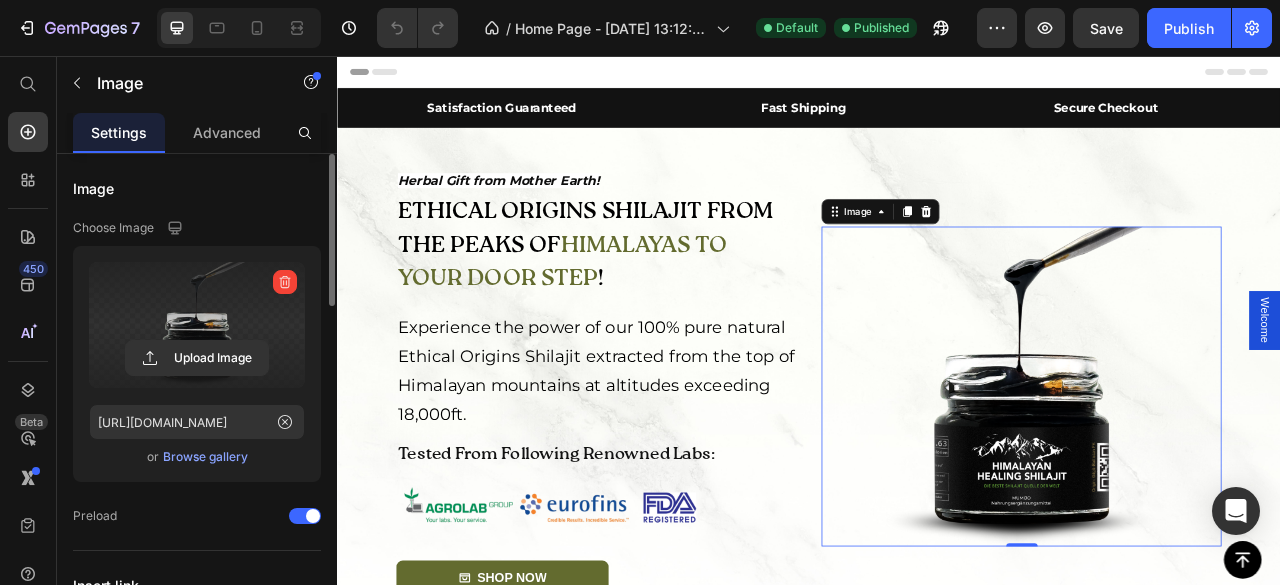 click at bounding box center (197, 325) 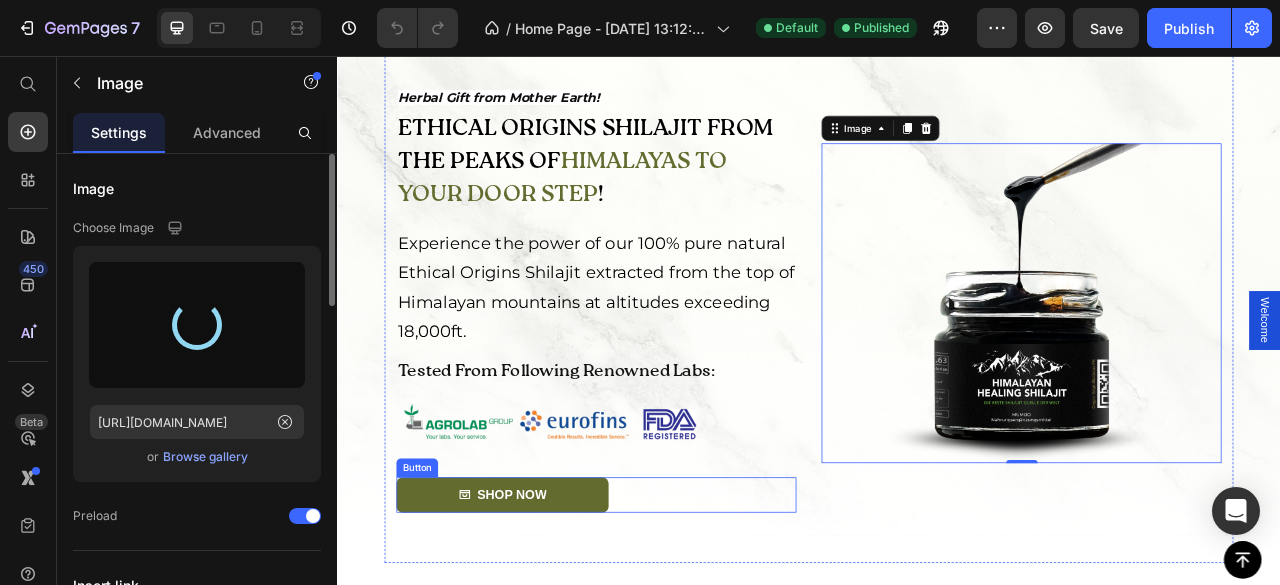 scroll, scrollTop: 100, scrollLeft: 0, axis: vertical 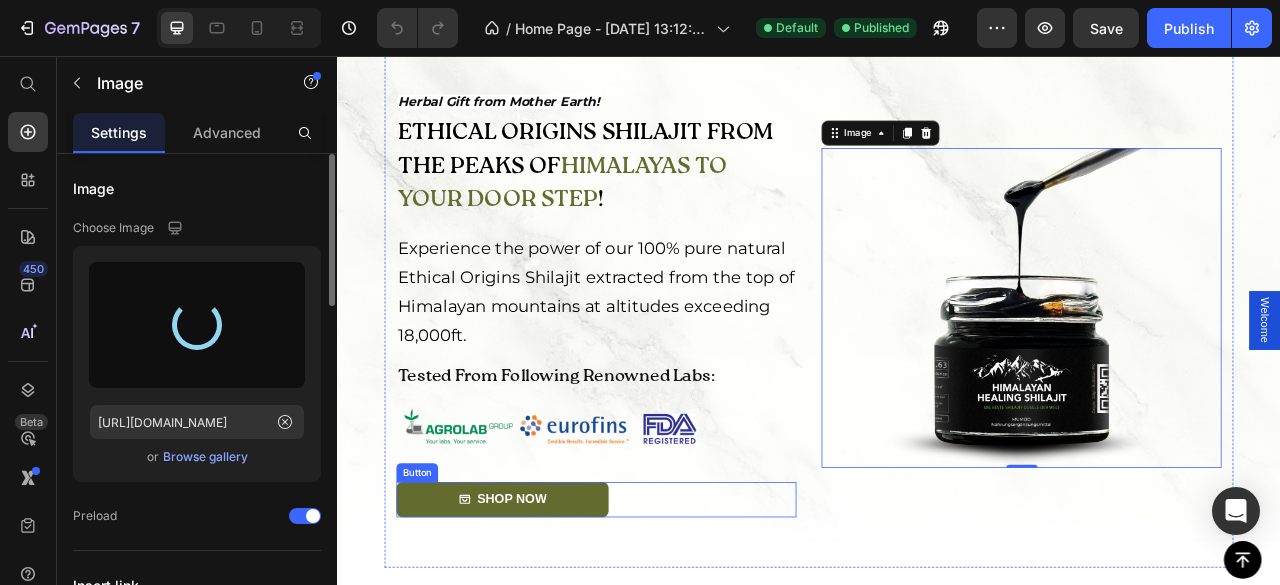 type on "[URL][DOMAIN_NAME]" 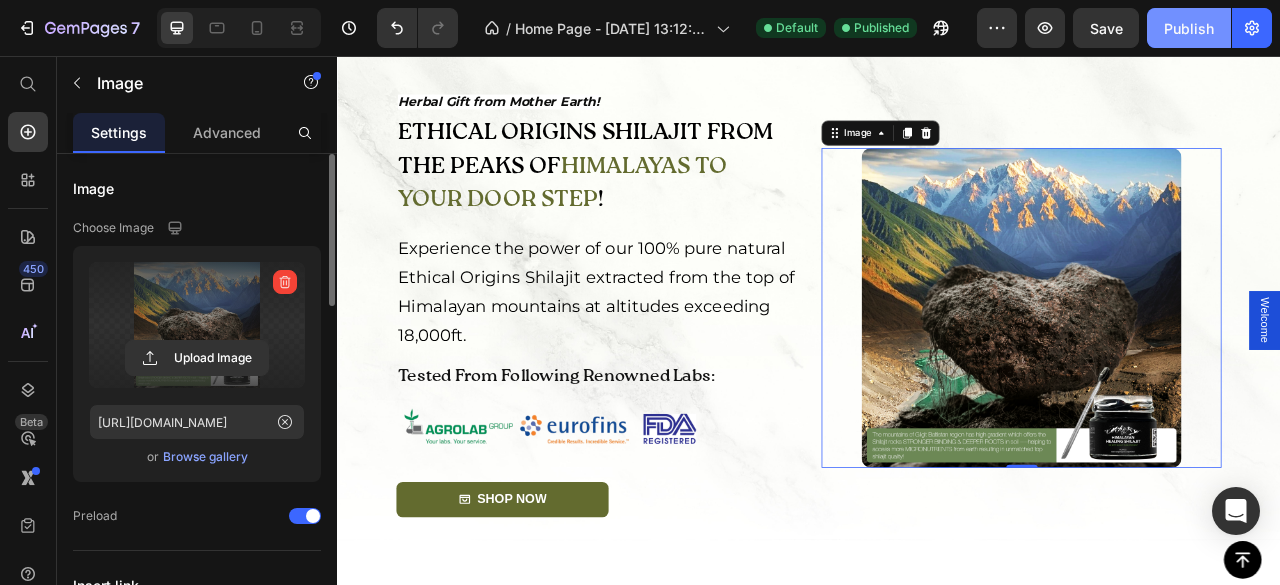click on "Publish" at bounding box center [1189, 28] 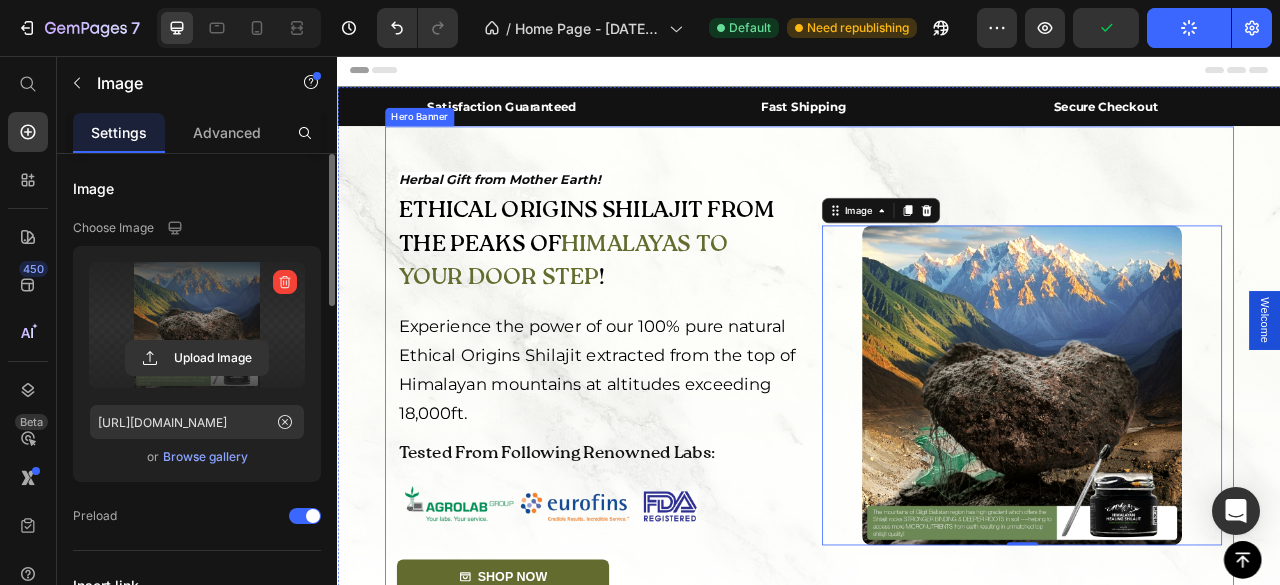 scroll, scrollTop: 0, scrollLeft: 0, axis: both 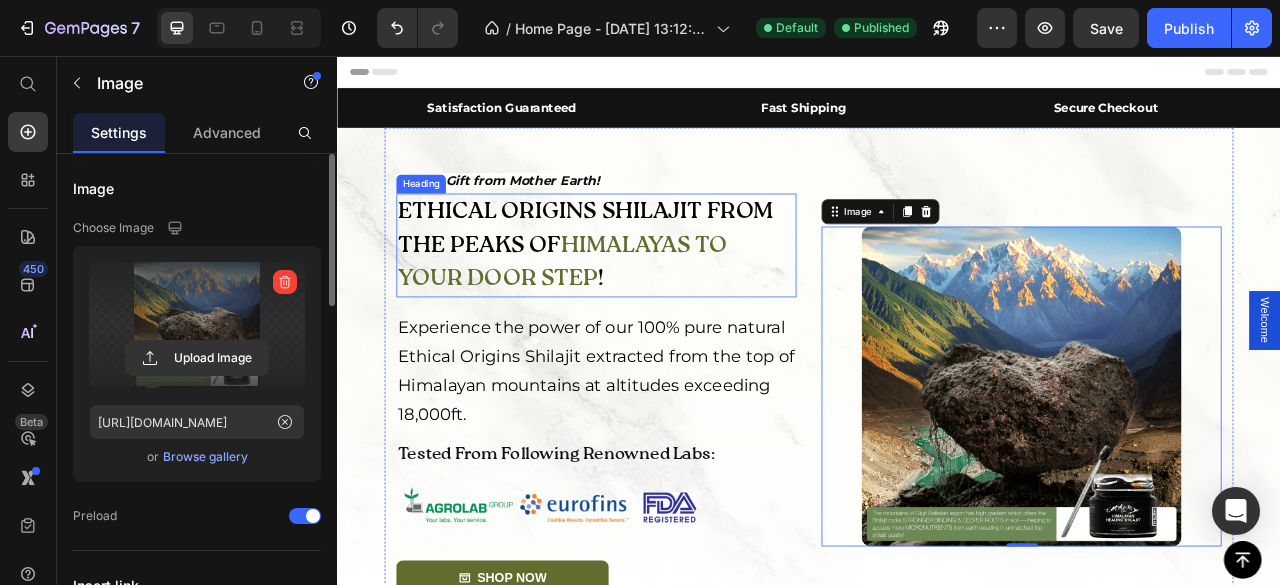 click on "Ethical Origins Shilajit from the peaks of" at bounding box center (653, 276) 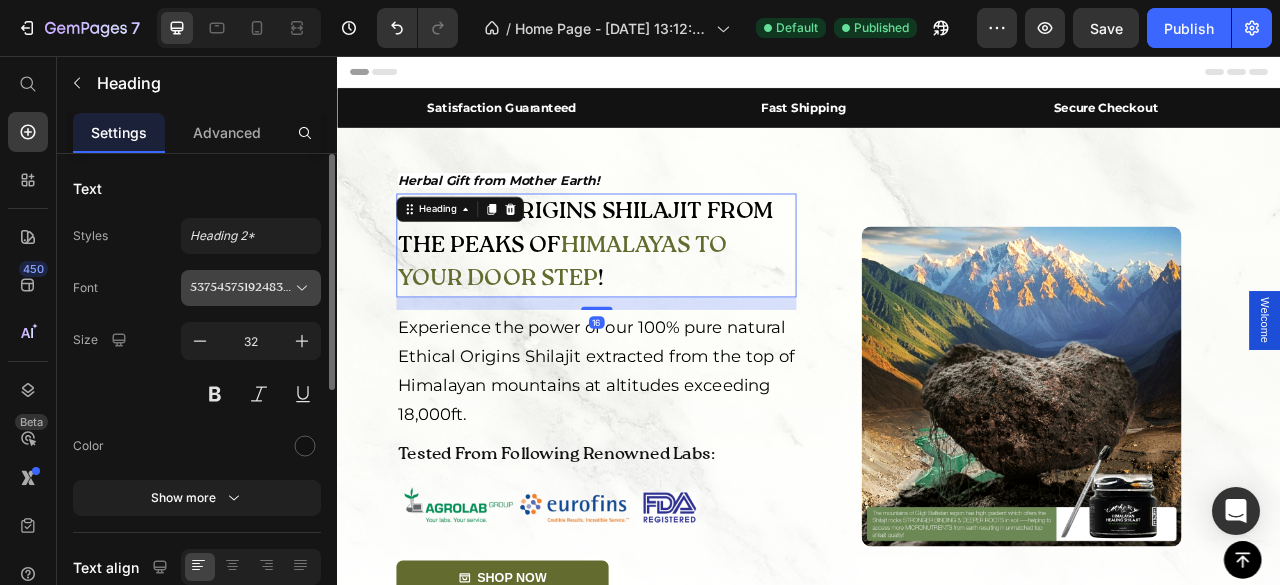 click on "537545751924835475-d12740bf-7c93-43e1-a8e6-520b991b8eed" at bounding box center (251, 288) 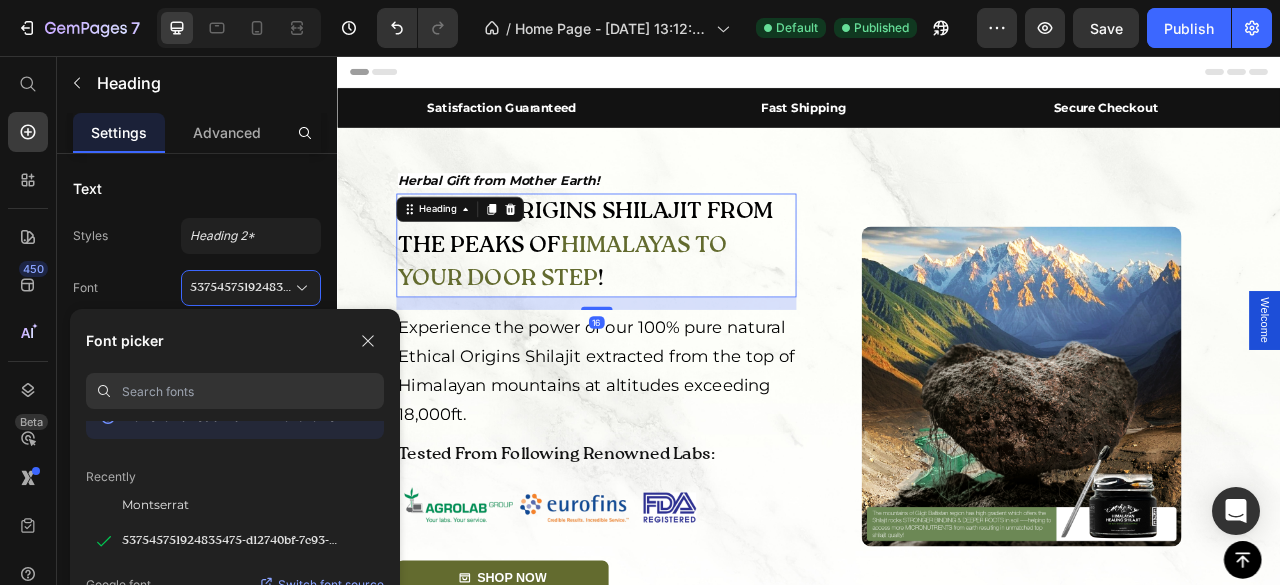 scroll, scrollTop: 66, scrollLeft: 0, axis: vertical 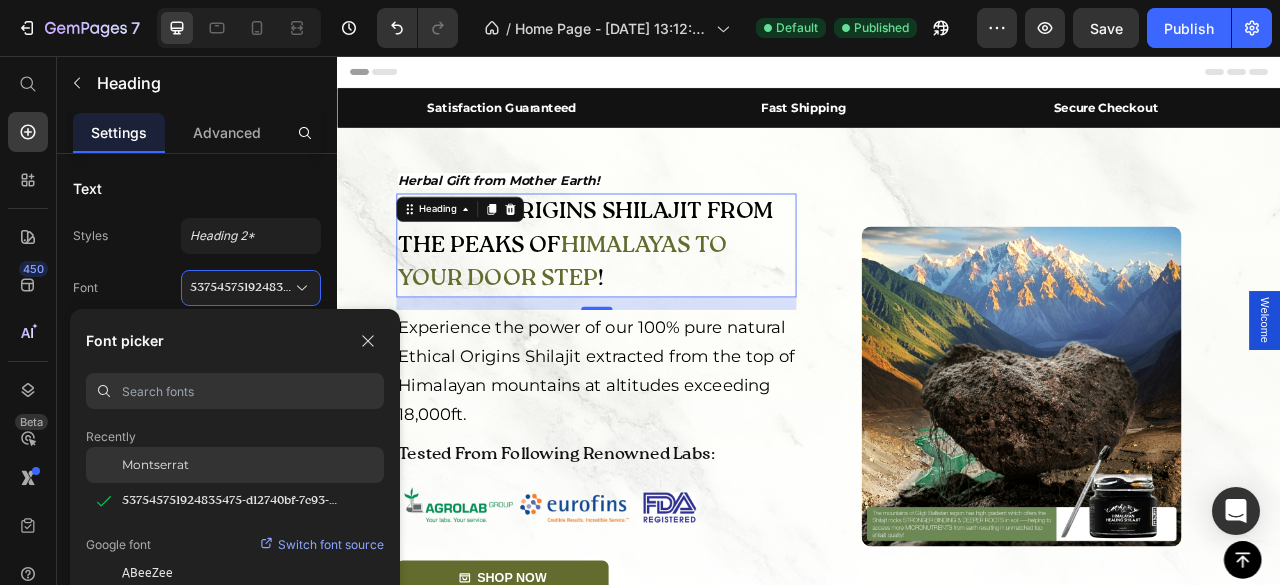 click on "Montserrat" at bounding box center [155, 465] 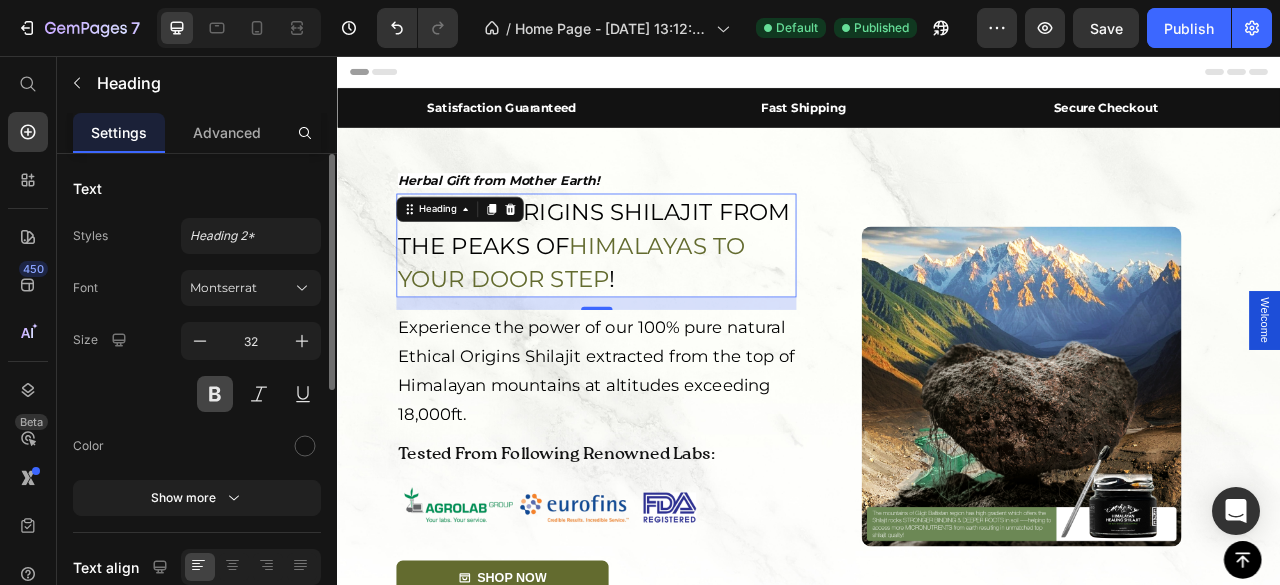 click at bounding box center [215, 394] 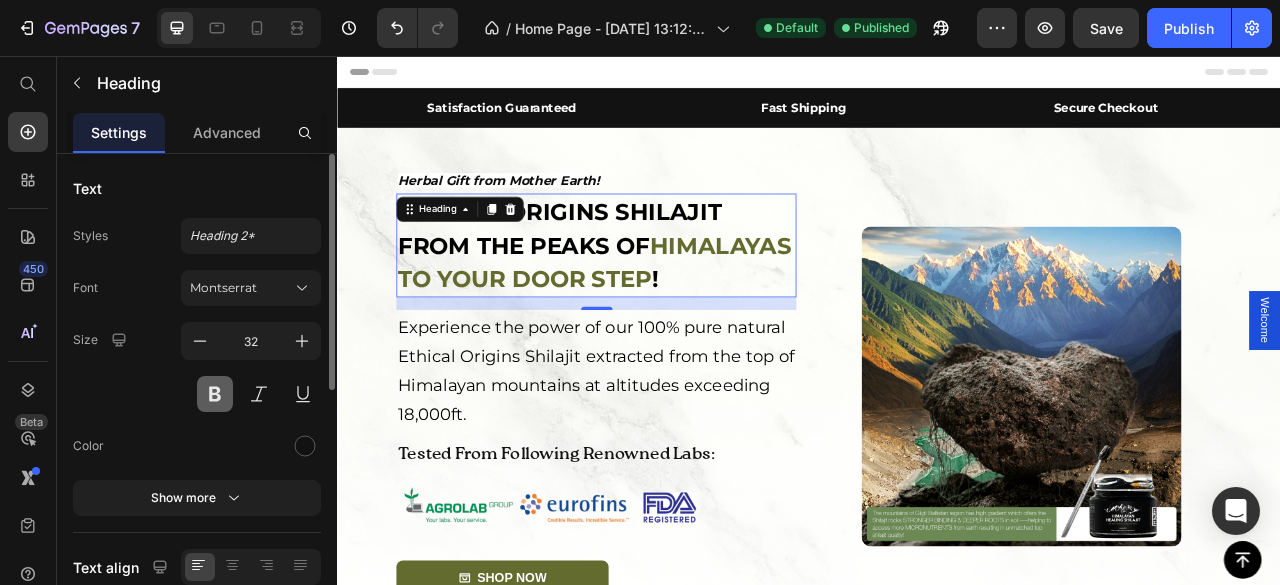 click at bounding box center (215, 394) 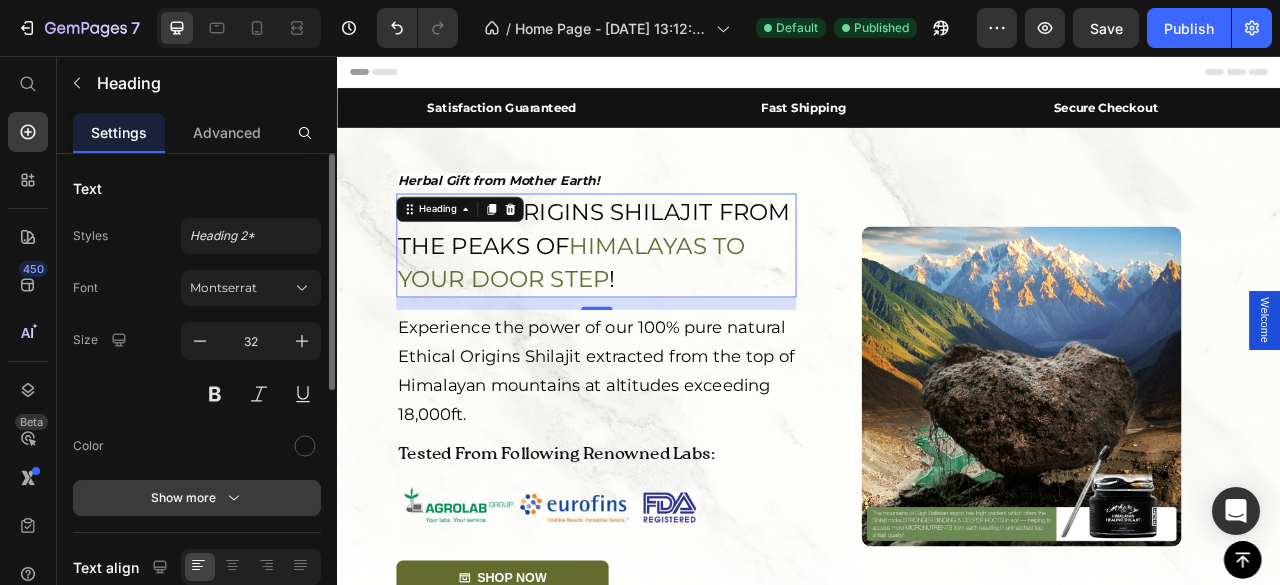 click on "Show more" at bounding box center [197, 498] 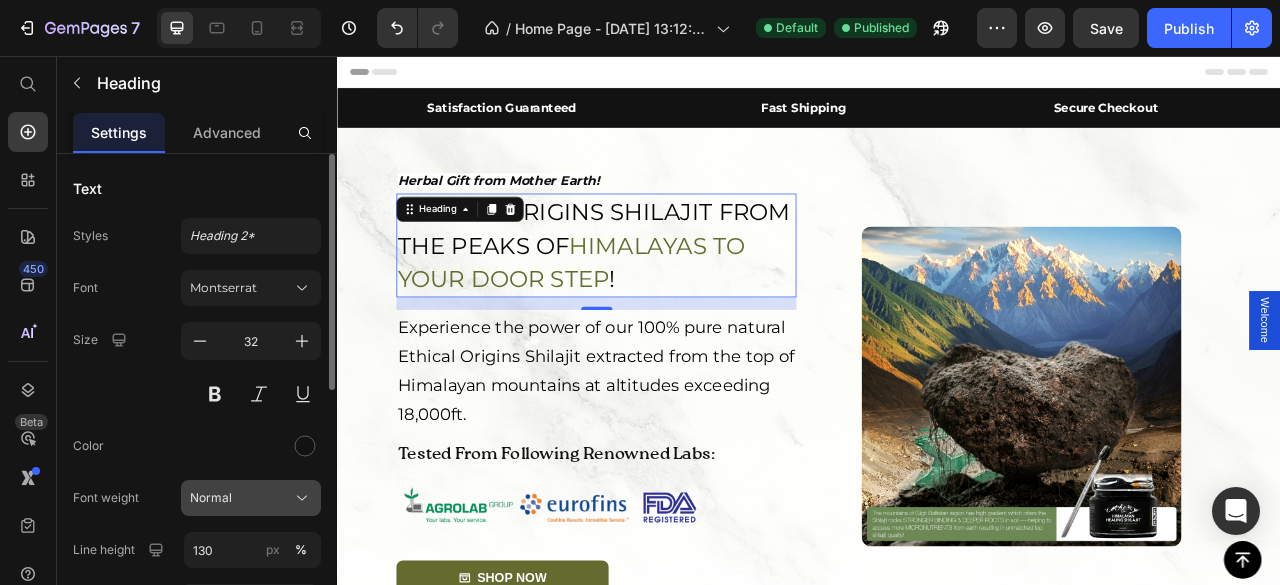 click on "Normal" at bounding box center [251, 498] 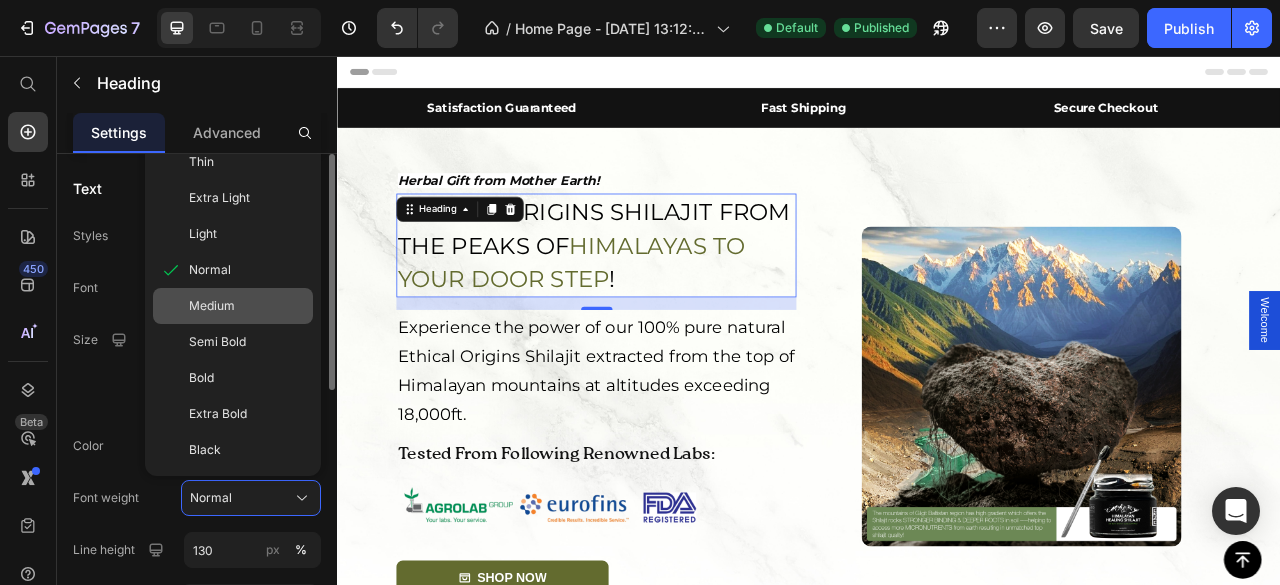 click on "Medium" 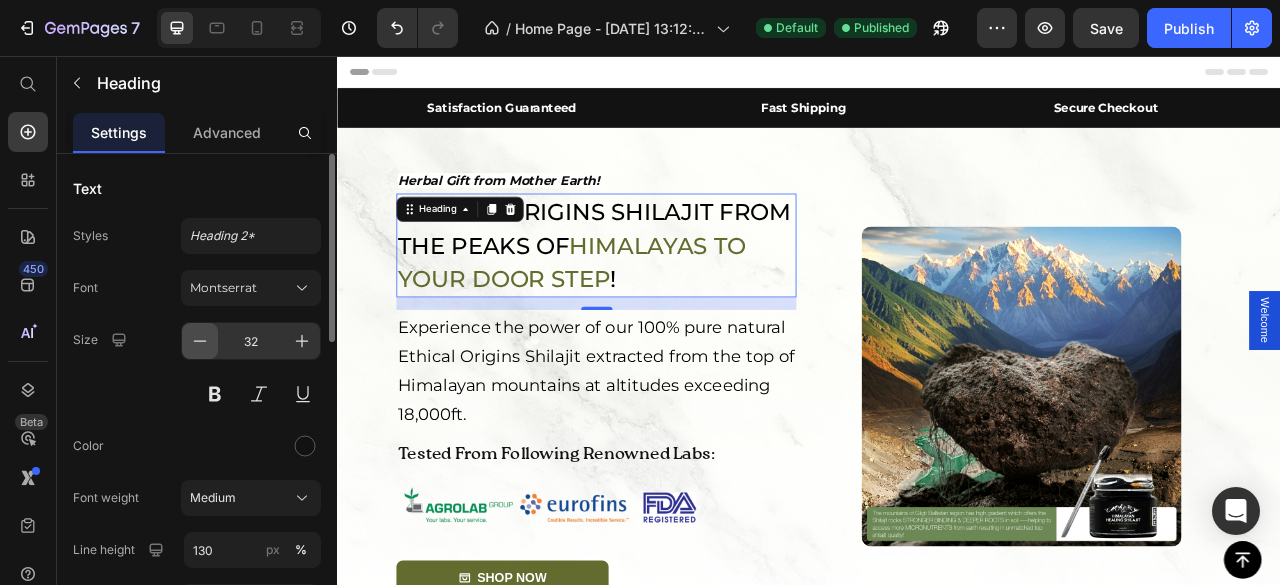 click 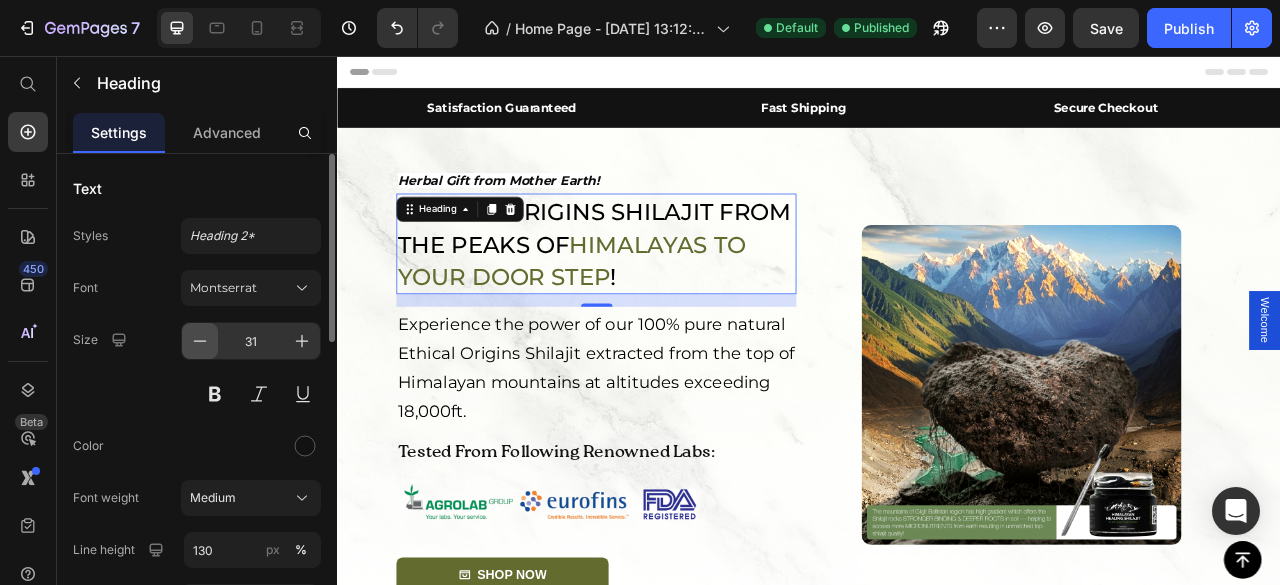 click 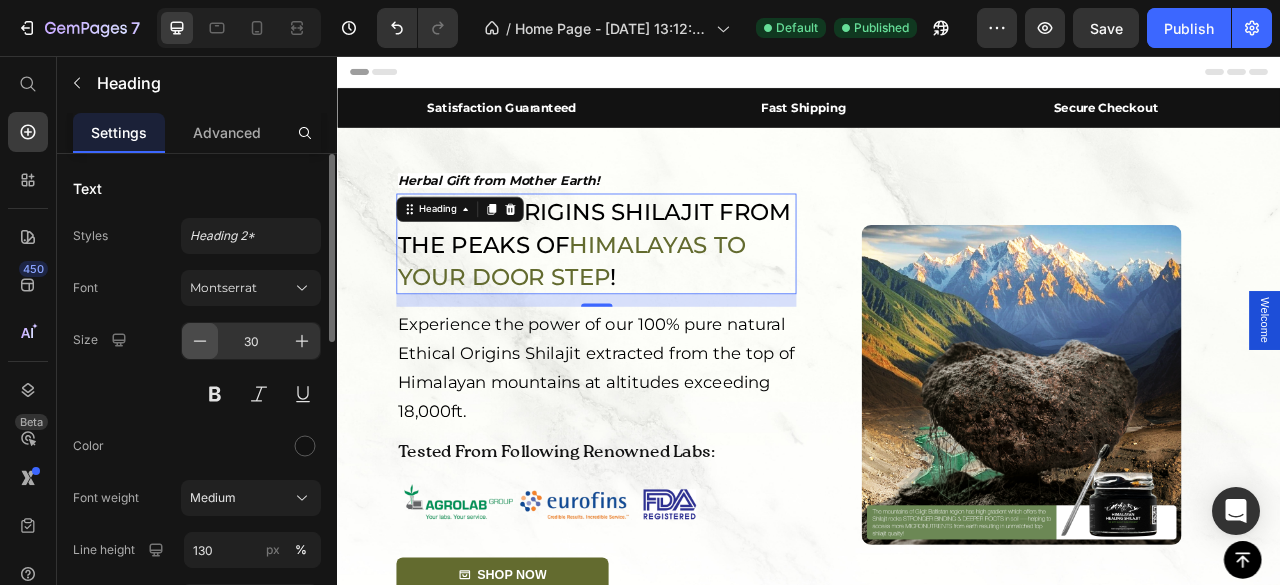 click 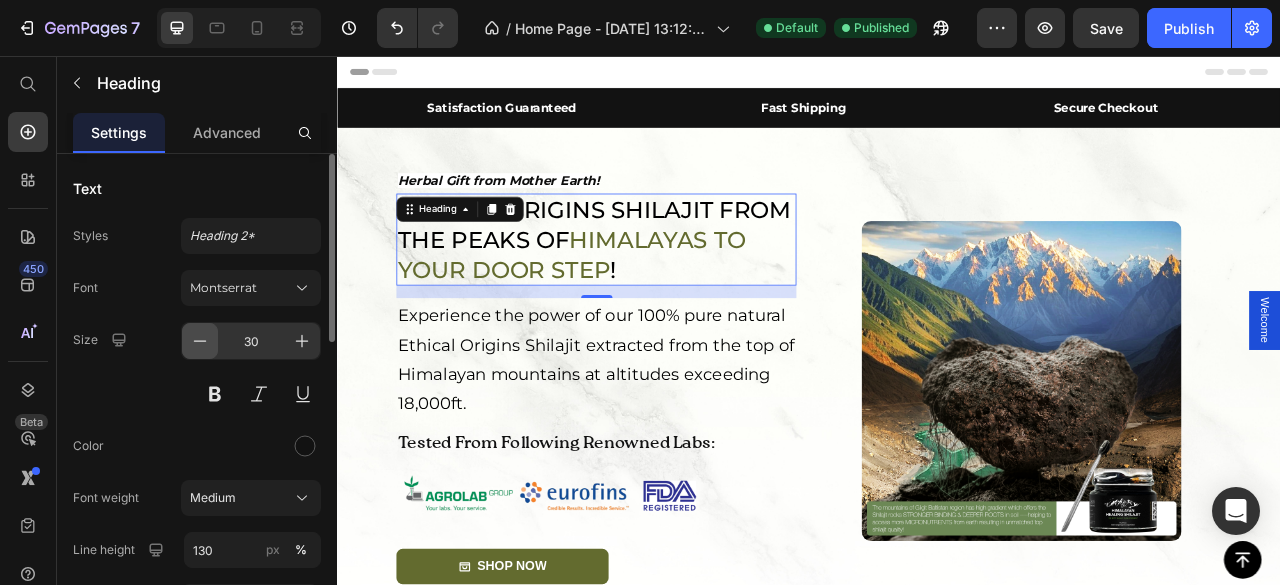 type on "29" 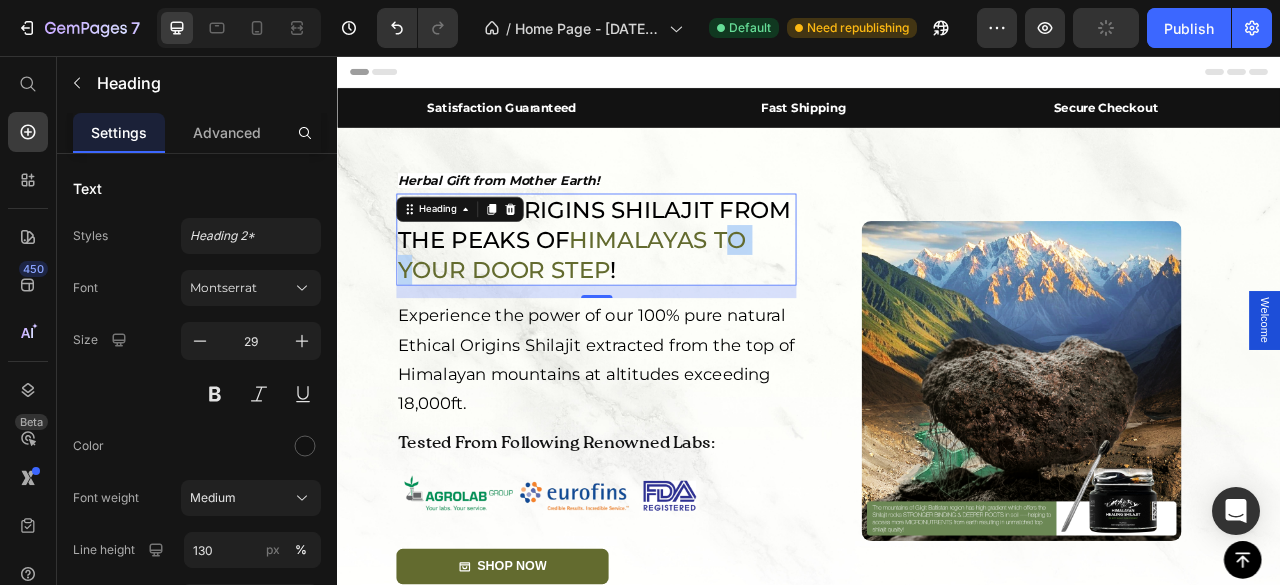 click on "Himalayas to your door step" at bounding box center [635, 308] 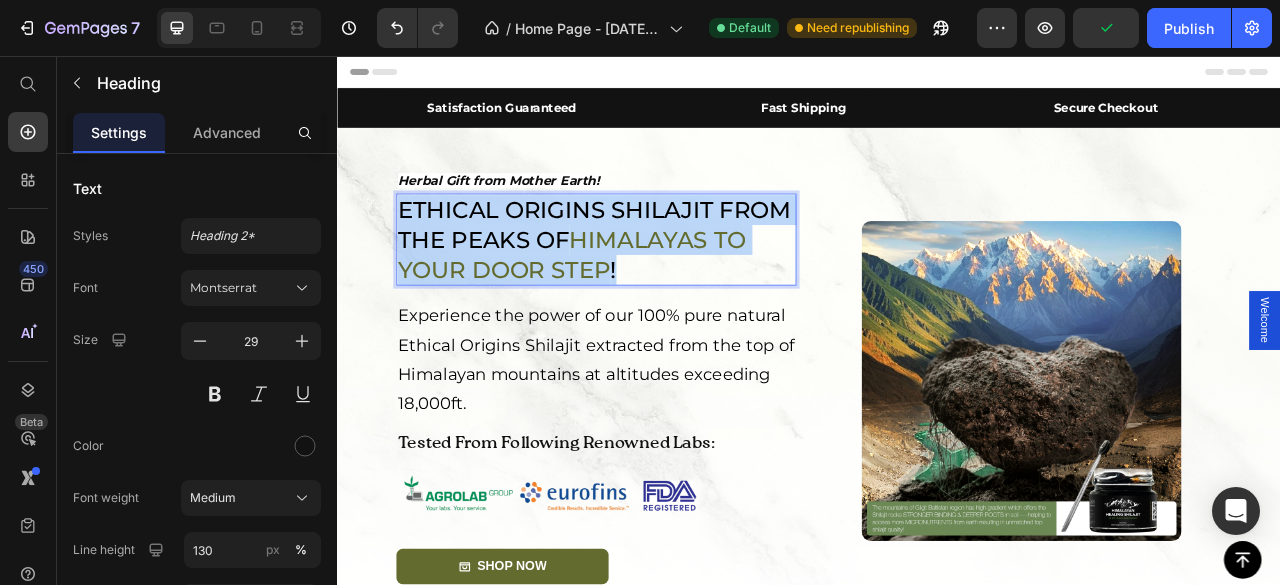 click on "Himalayas to your door step" at bounding box center (635, 308) 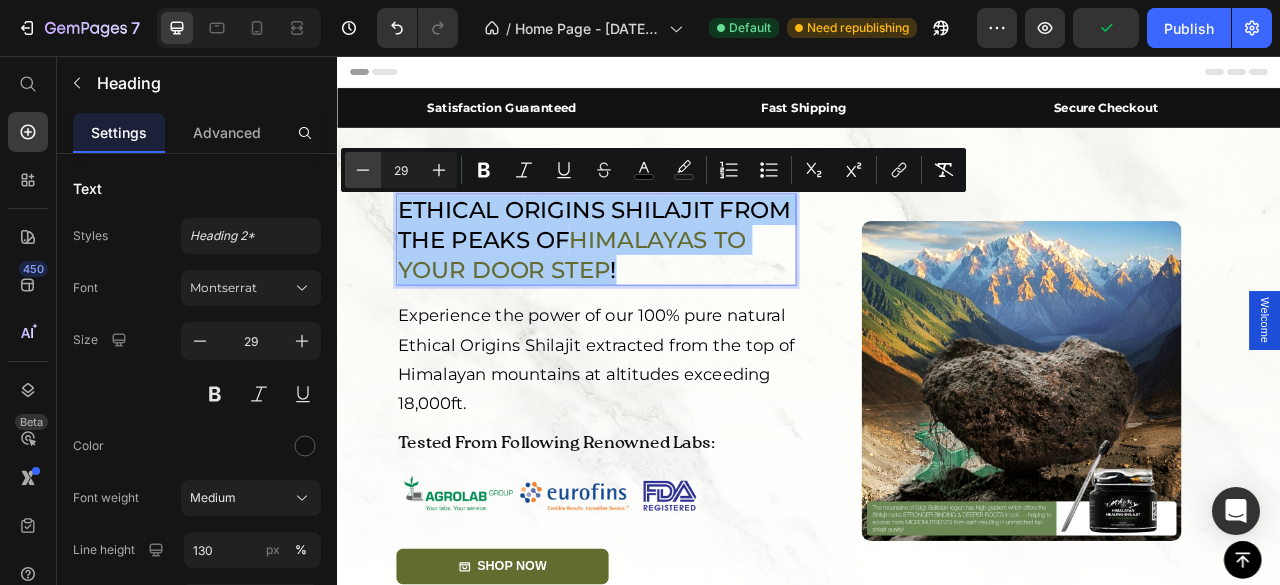 click 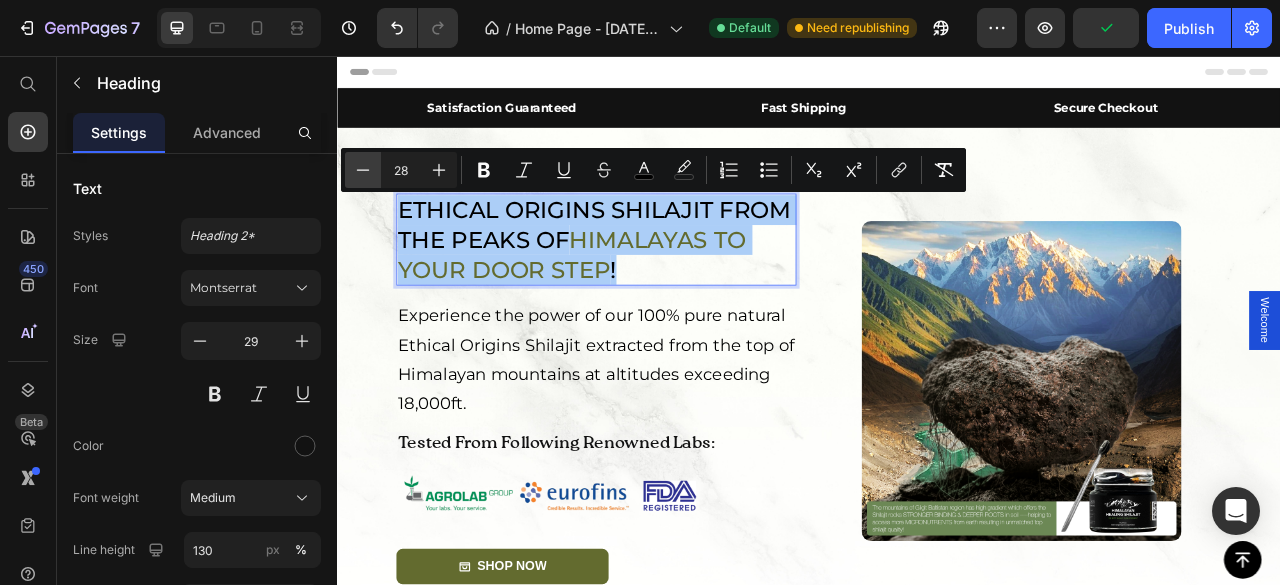 click 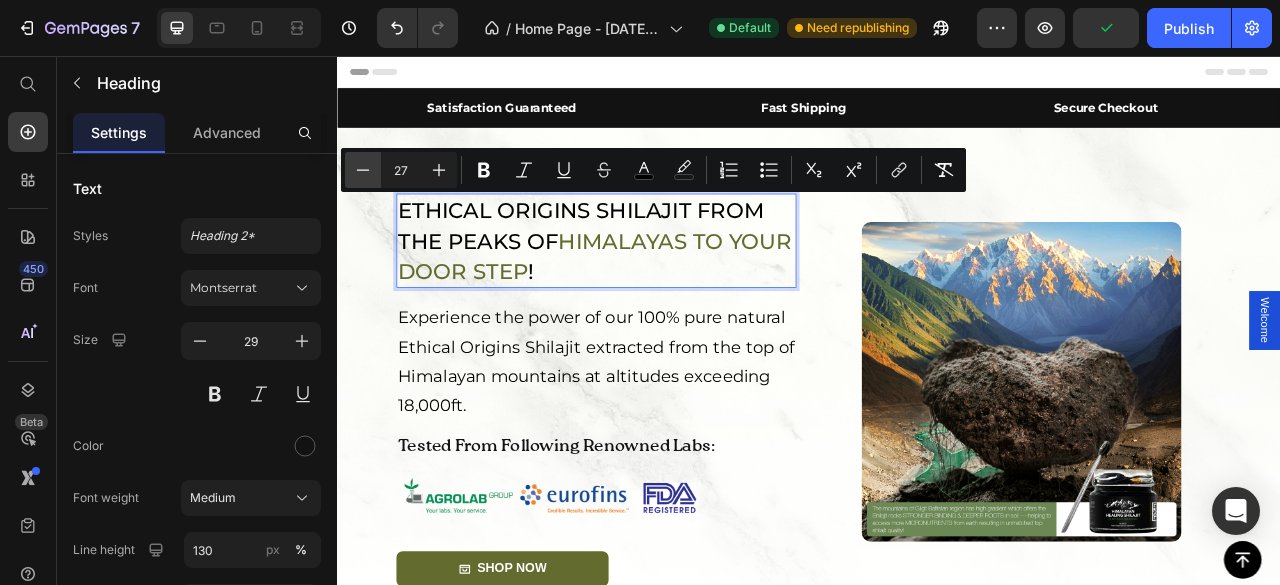 click 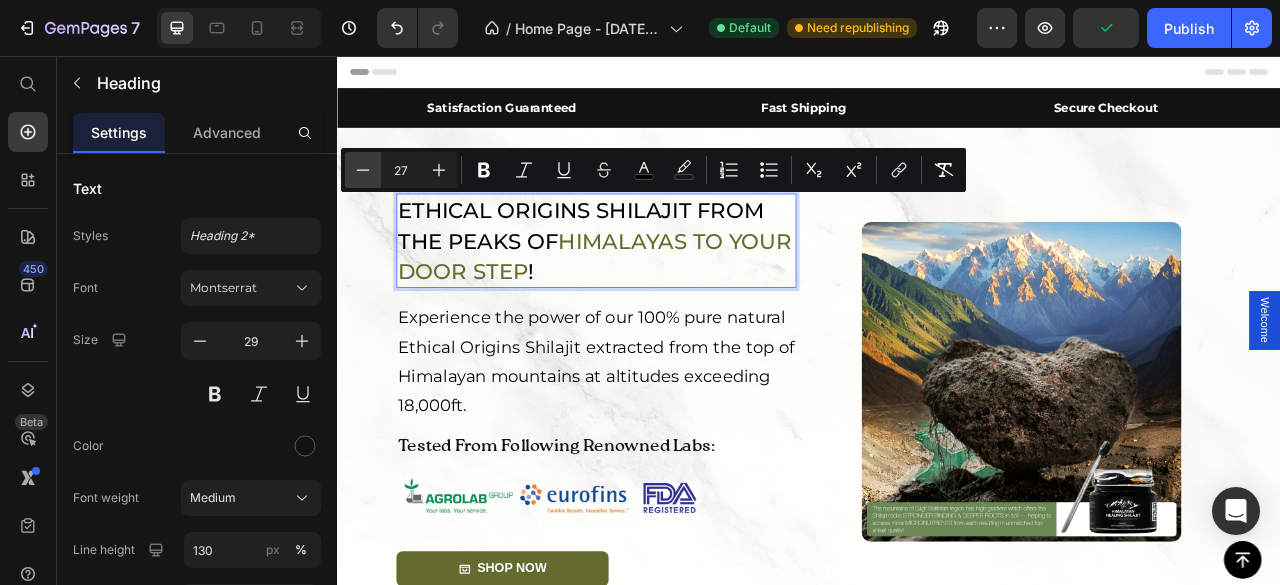 type on "26" 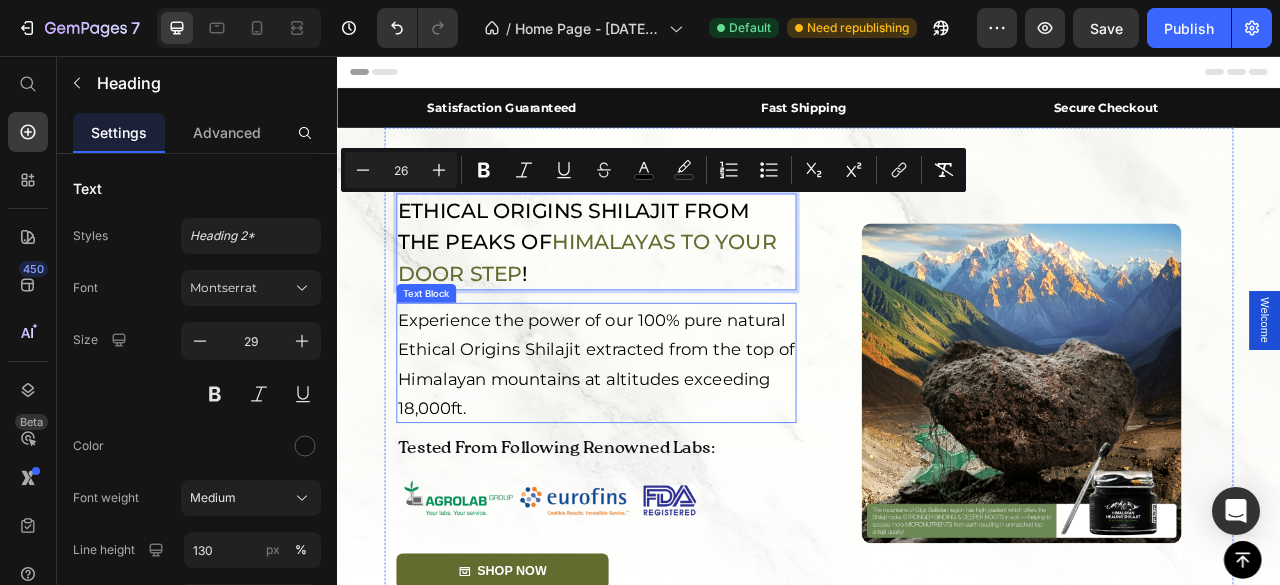 scroll, scrollTop: 33, scrollLeft: 0, axis: vertical 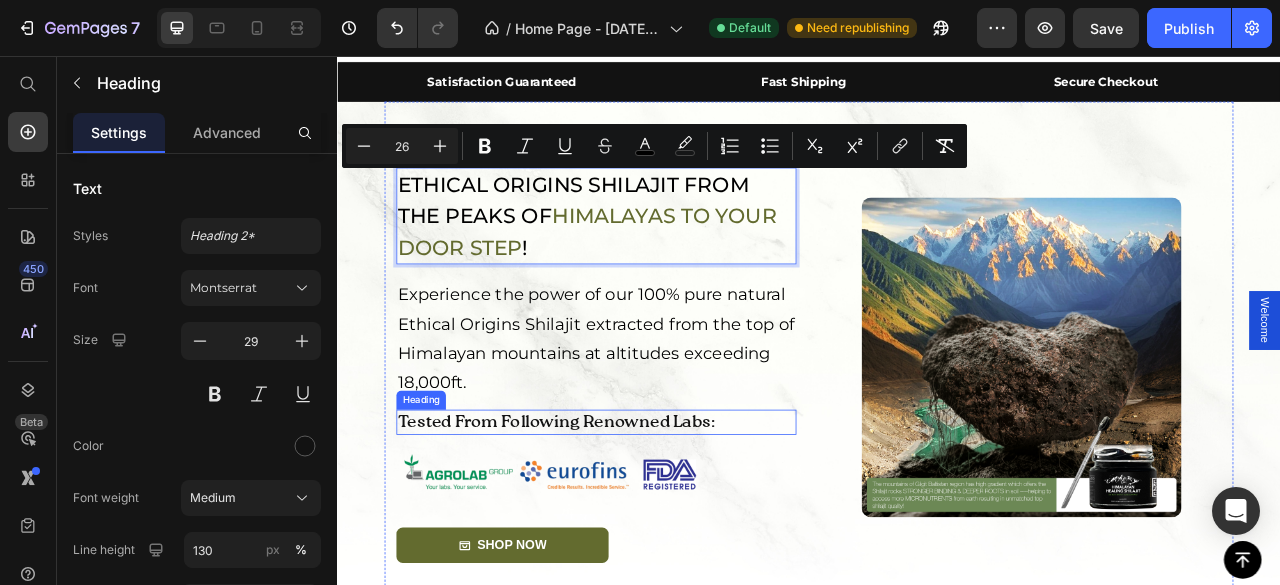 click on "Tested From Following Renowned Labs:" at bounding box center (666, 522) 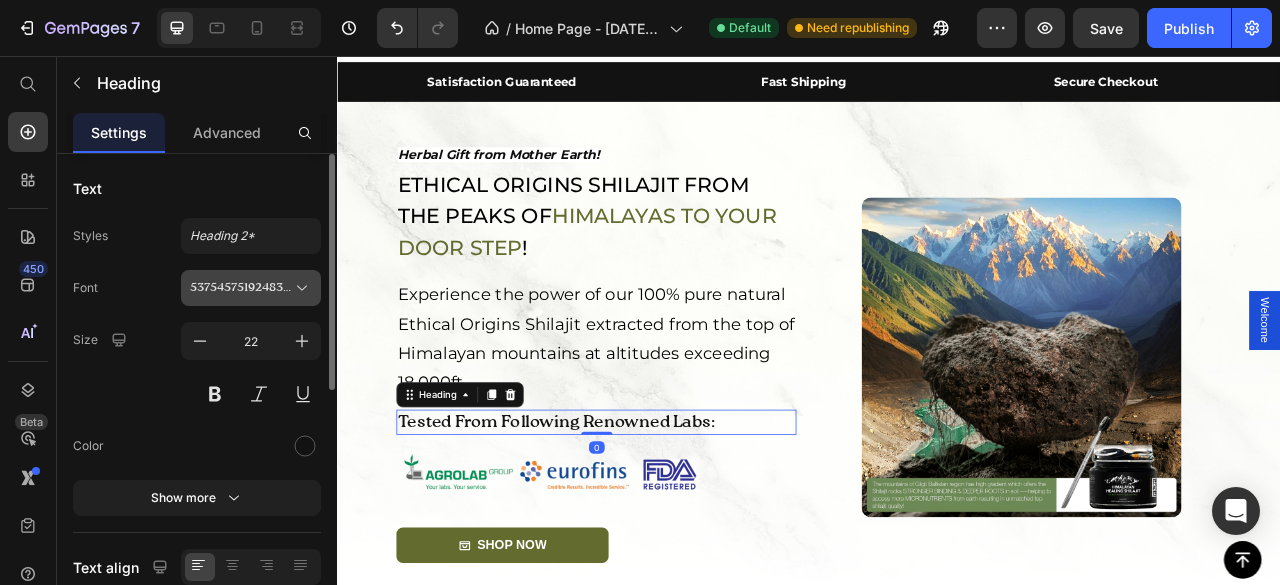 click on "537545751924835475-d12740bf-7c93-43e1-a8e6-520b991b8eed" at bounding box center (251, 288) 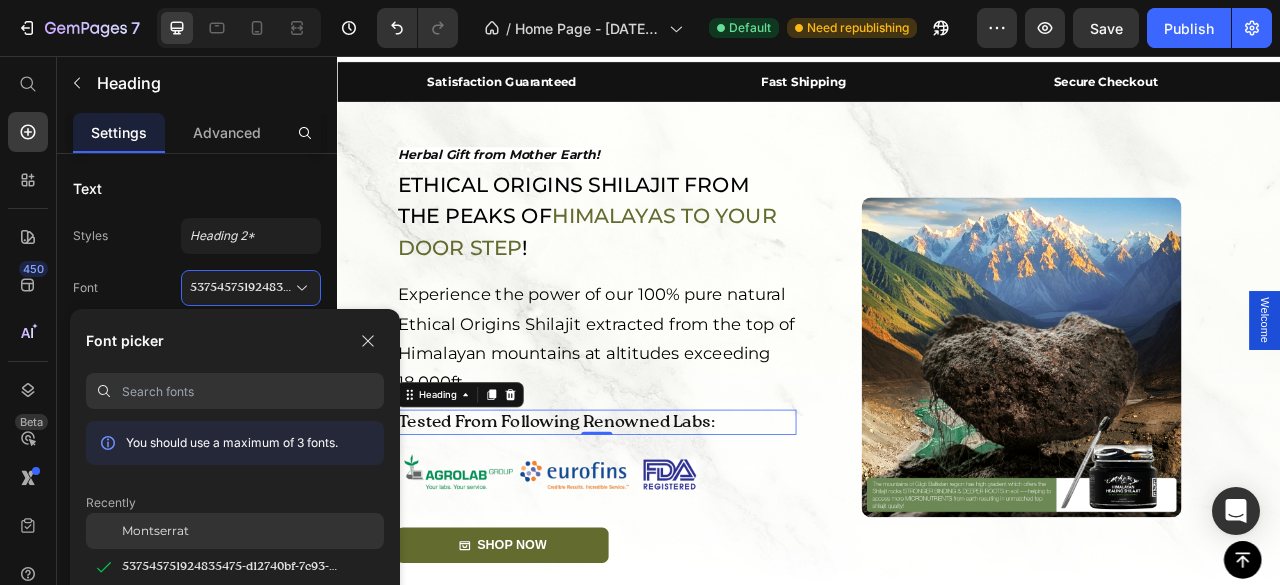 click on "Montserrat" at bounding box center (155, 531) 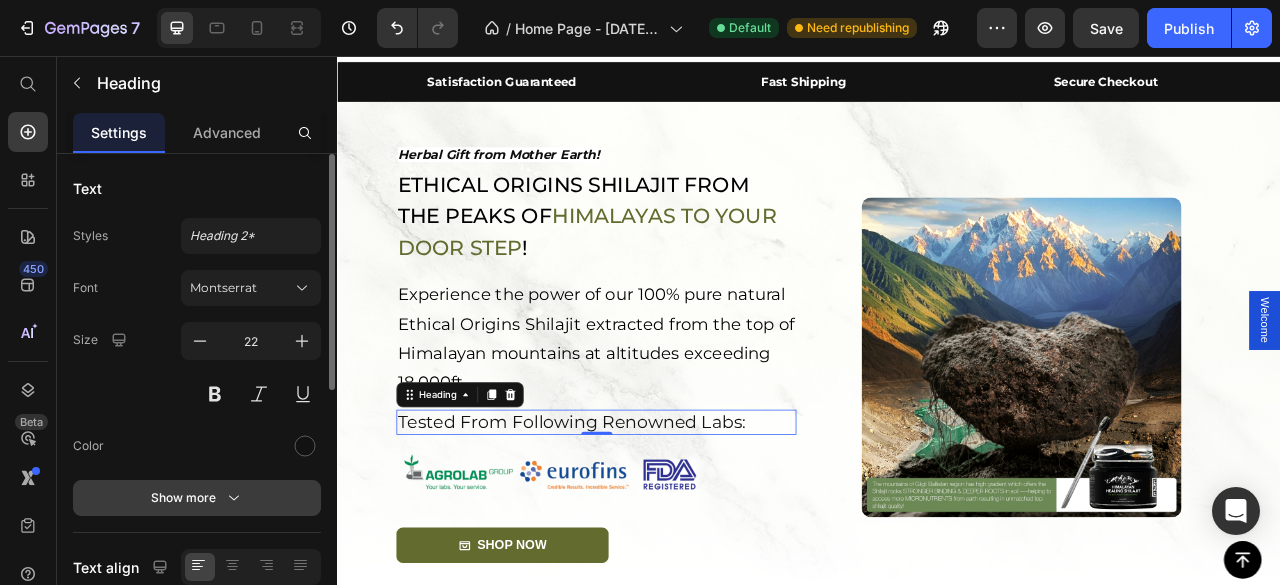click 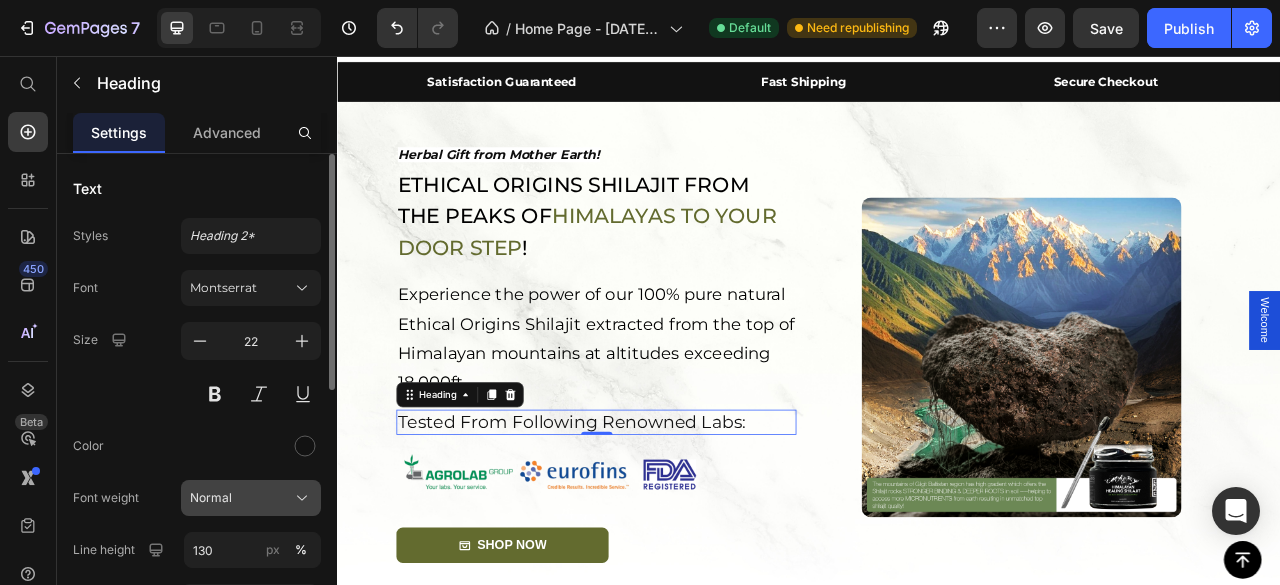 click on "Normal" 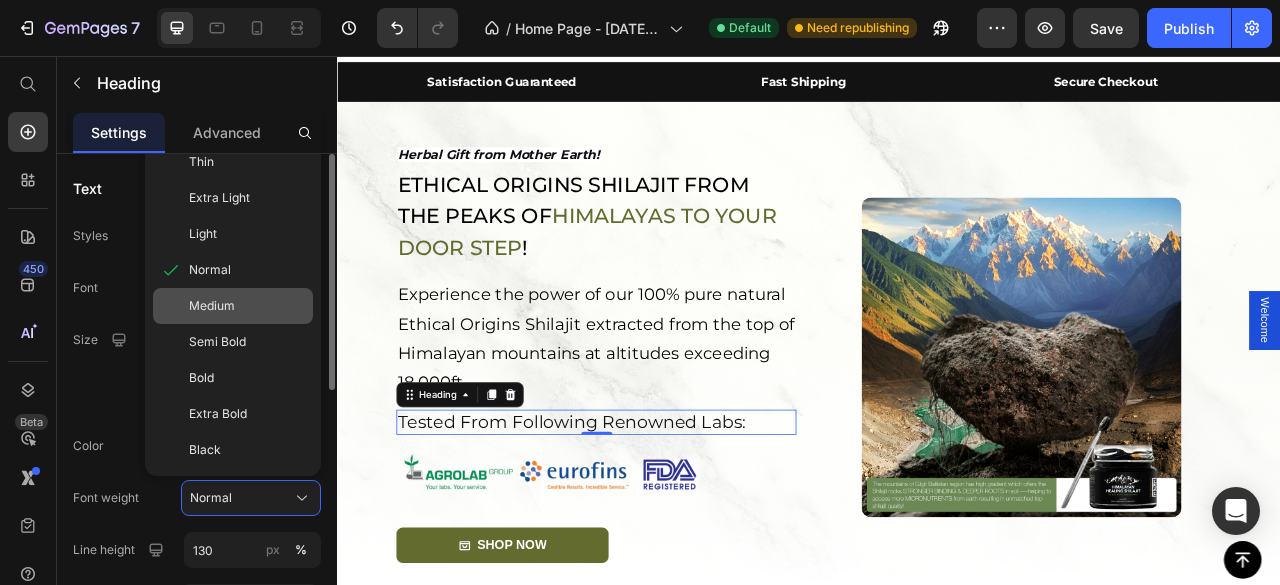 click on "Medium" 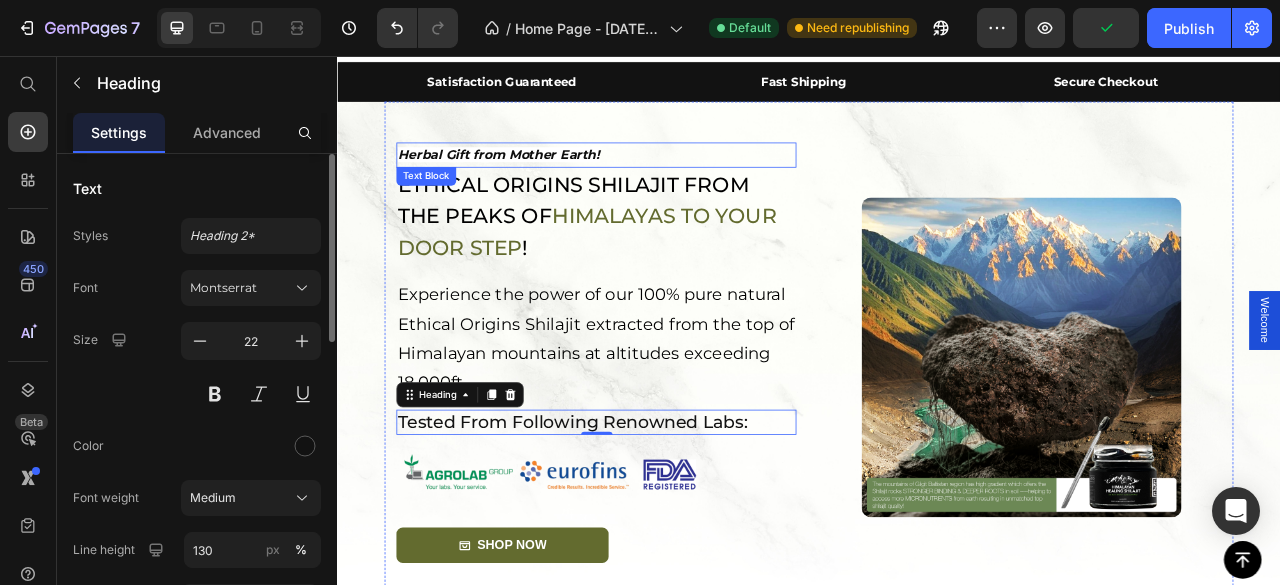 click on "Herbal Gift from Mother Earth!" at bounding box center (666, 182) 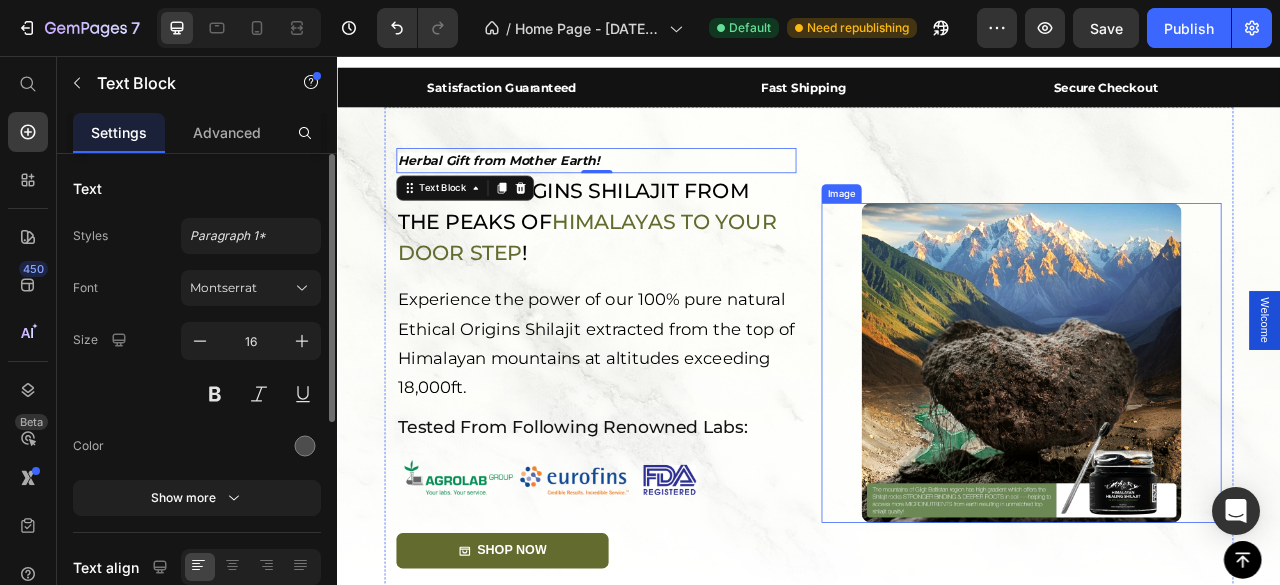 scroll, scrollTop: 0, scrollLeft: 0, axis: both 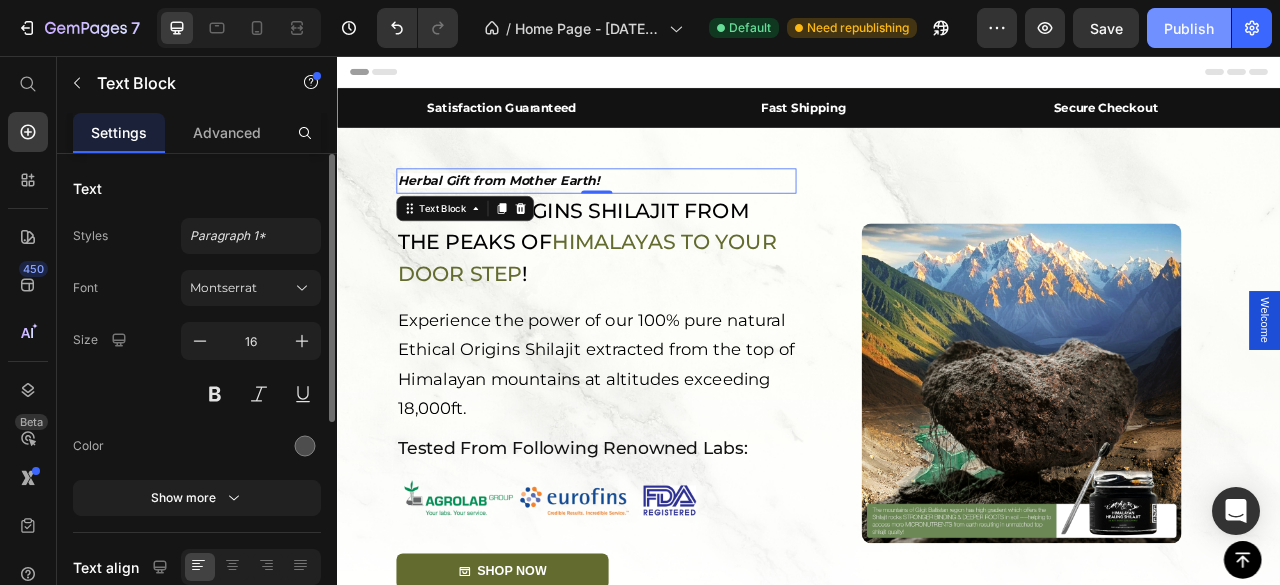 click on "Publish" at bounding box center [1189, 28] 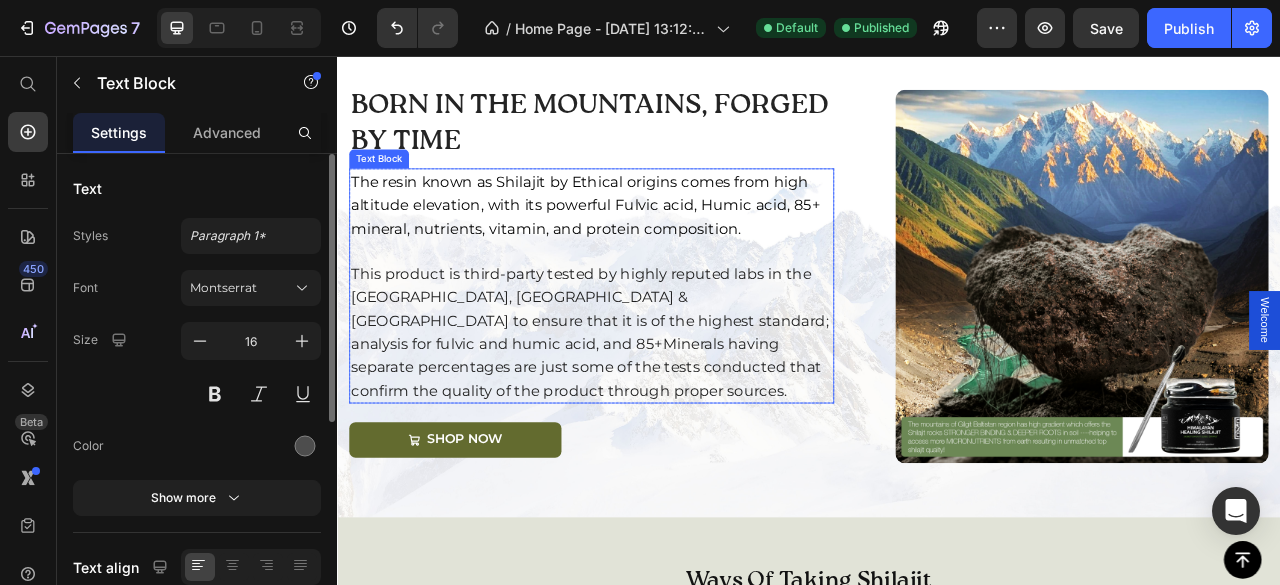 scroll, scrollTop: 1433, scrollLeft: 0, axis: vertical 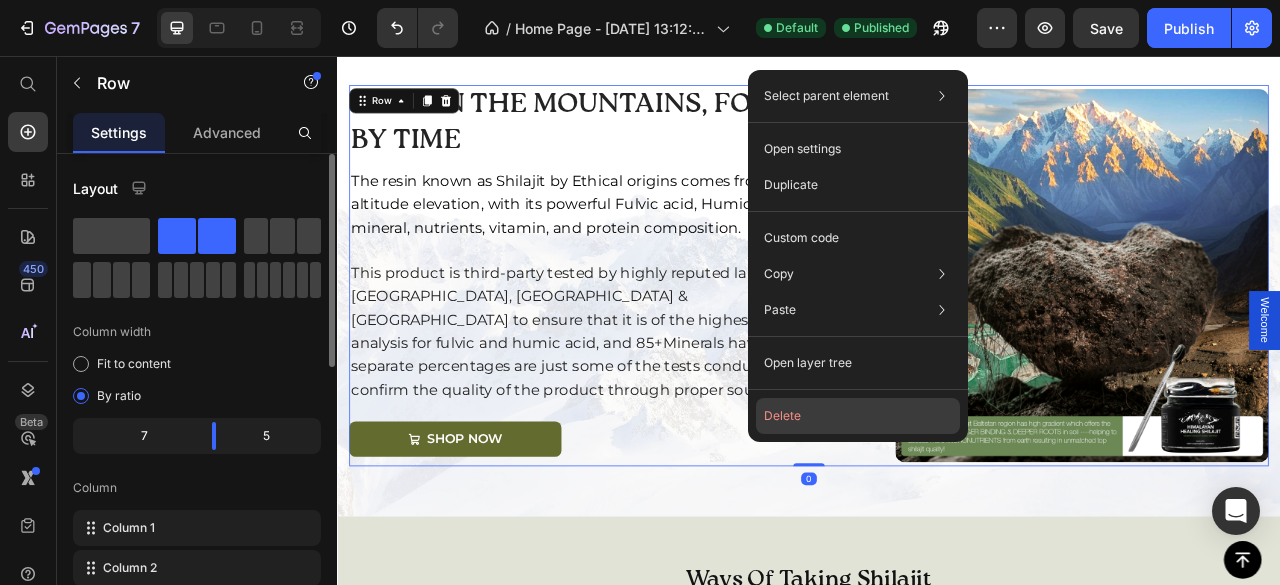 click on "Delete" 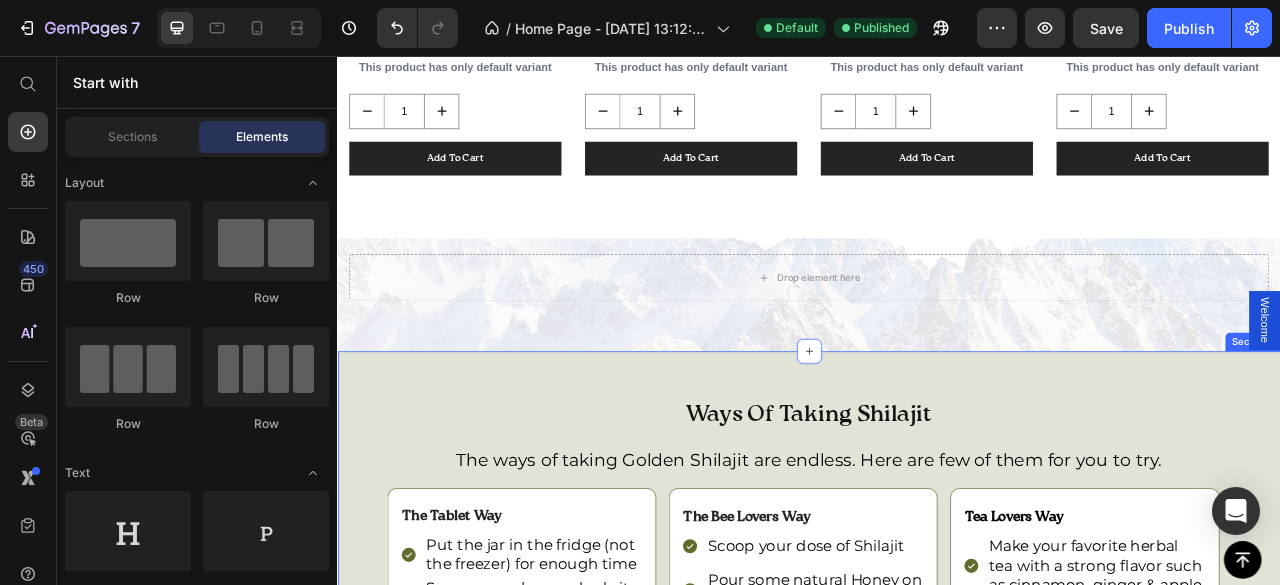 scroll, scrollTop: 1100, scrollLeft: 0, axis: vertical 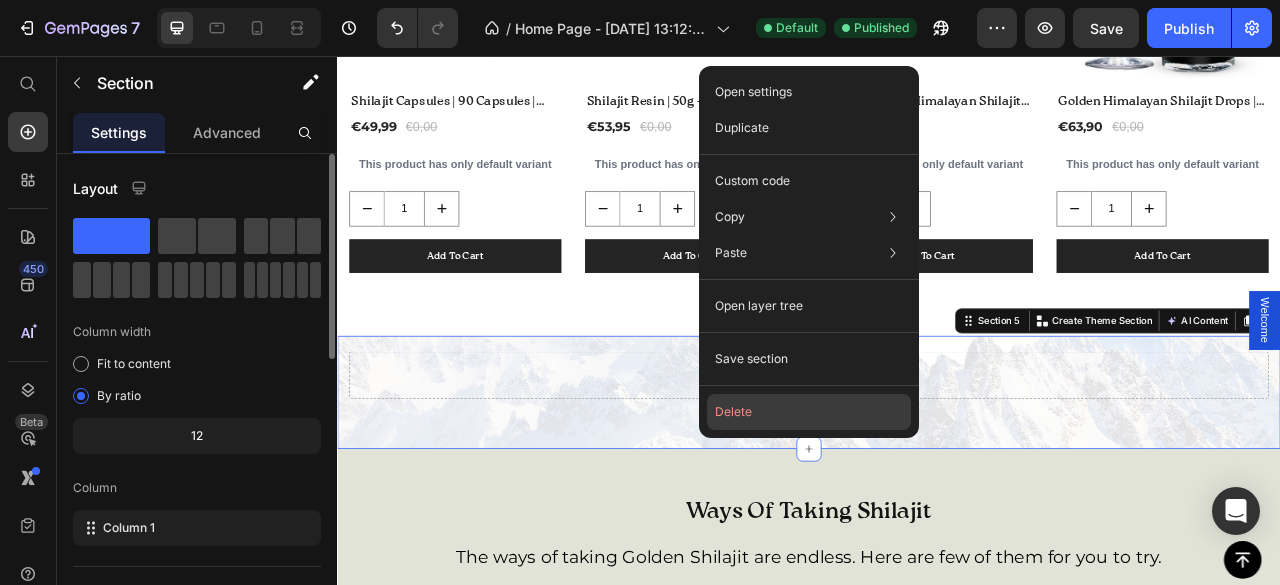 click on "Delete" 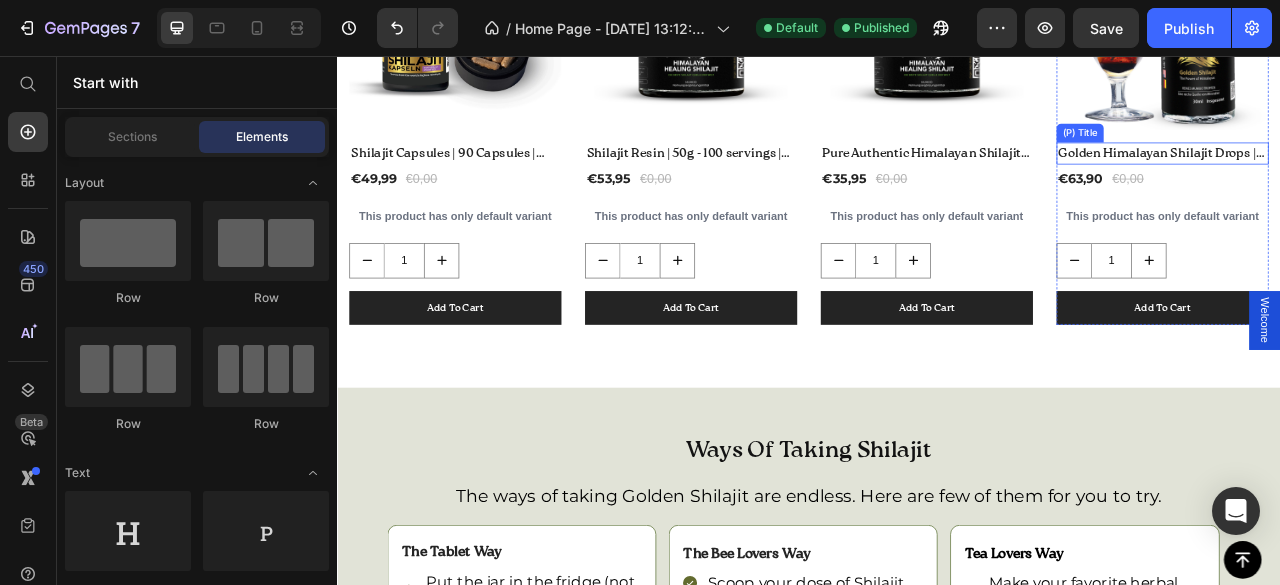 scroll, scrollTop: 1033, scrollLeft: 0, axis: vertical 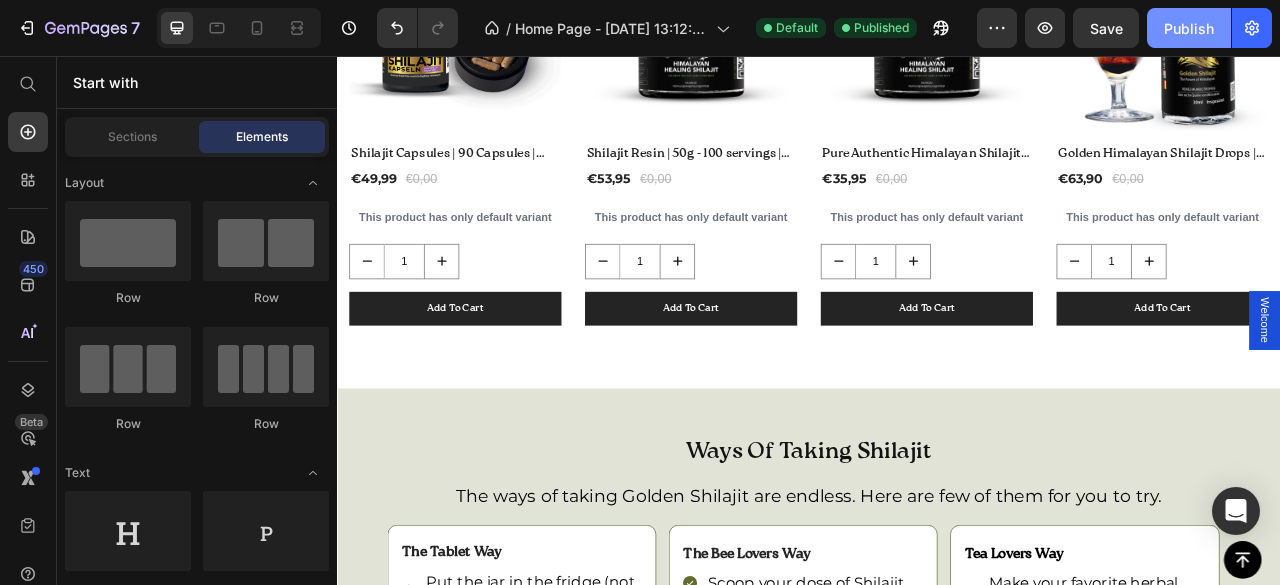 click on "Publish" at bounding box center (1189, 28) 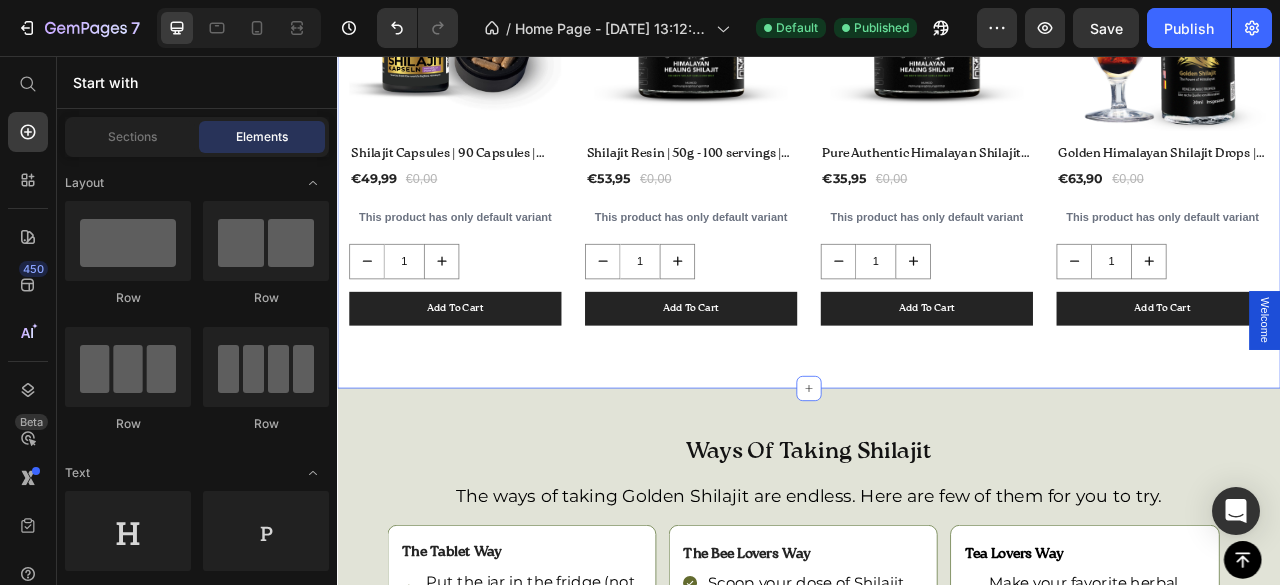 type 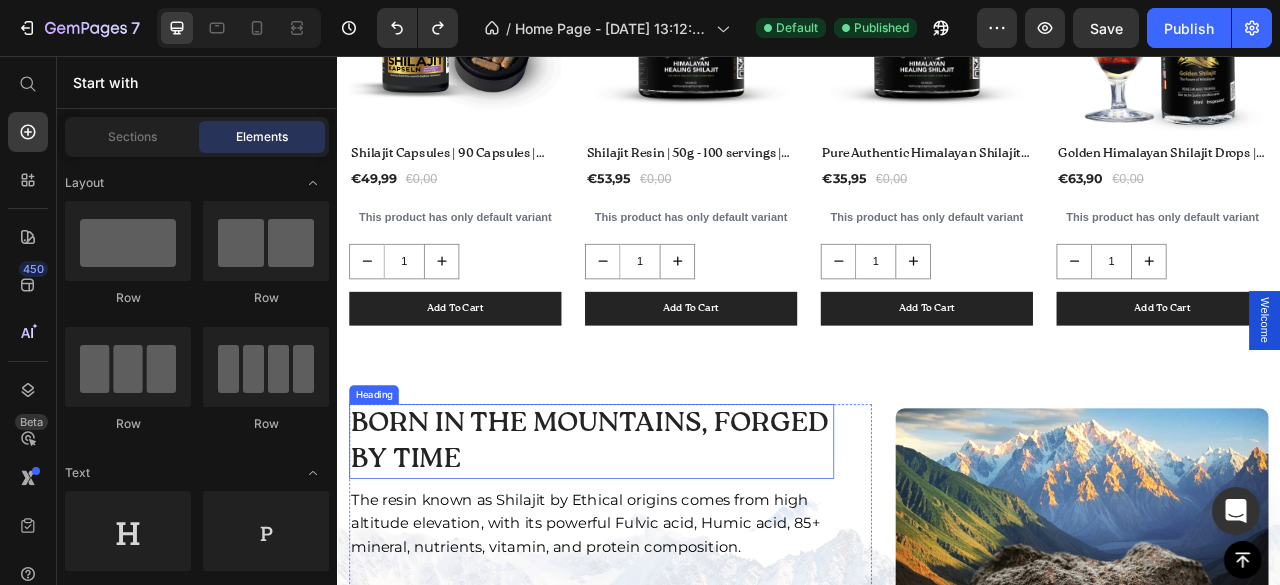 click on "Born in the Mountains, Forged by Time" at bounding box center [660, 546] 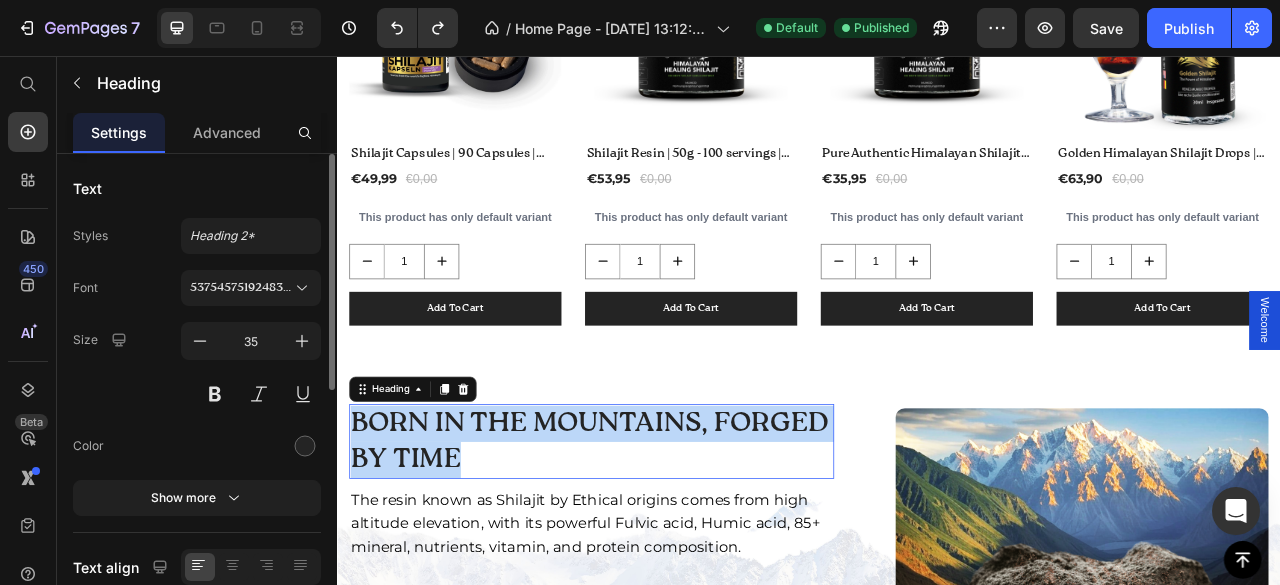 click on "Born in the Mountains, Forged by Time" at bounding box center (660, 546) 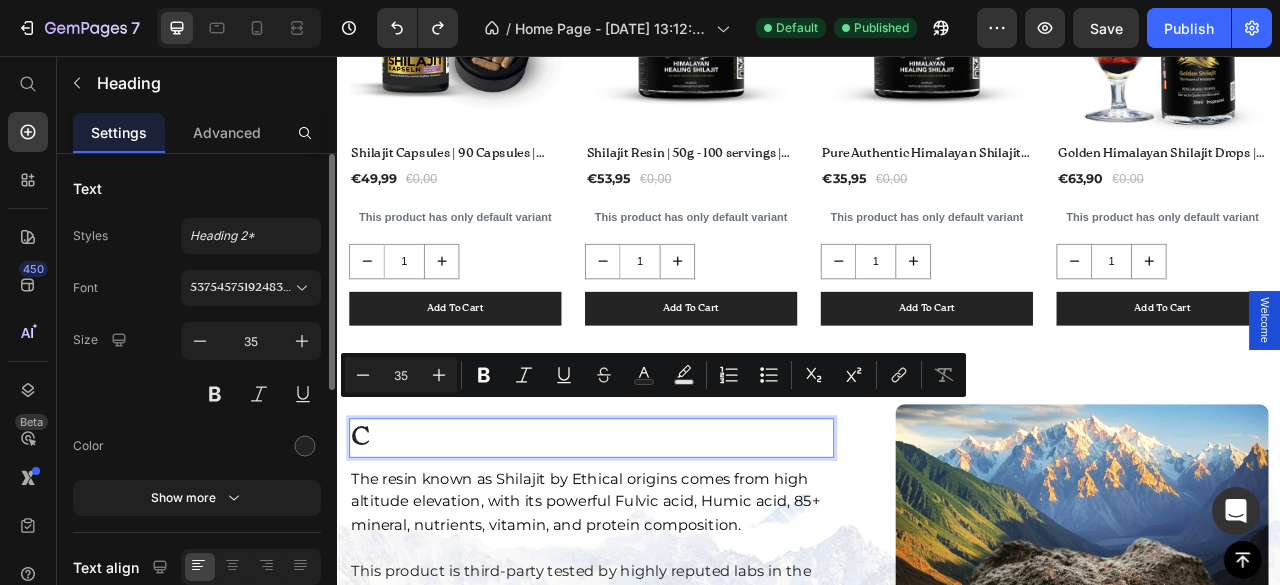 scroll, scrollTop: 1056, scrollLeft: 0, axis: vertical 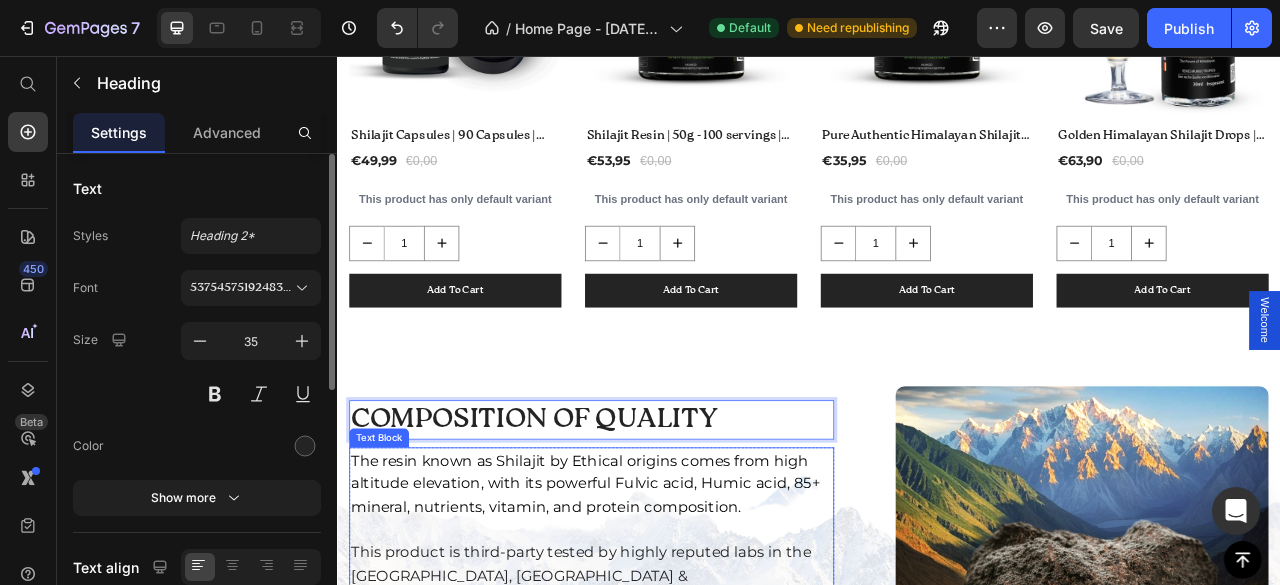 click on "The resin known as Shilajit by Ethical origins comes from high altitude elevation, with its powerful Fulvic acid, Humic acid, 85+ mineral, nutrients, vitamin, and protein composition." at bounding box center (653, 600) 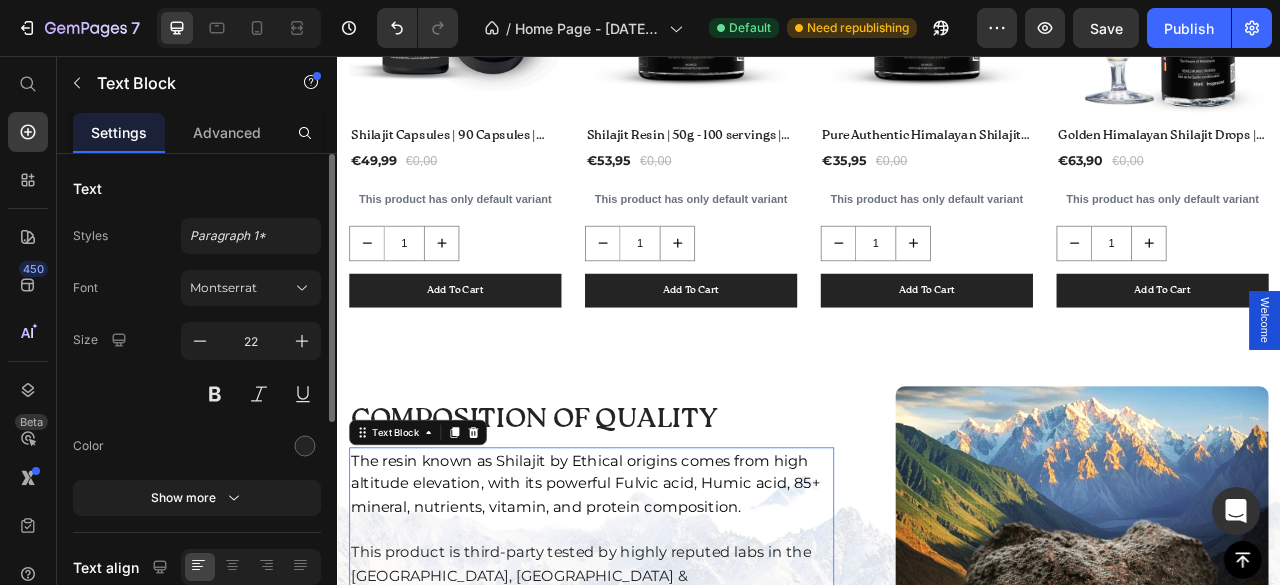 click on "The resin known as Shilajit by Ethical origins comes from high altitude elevation, with its powerful Fulvic acid, Humic acid, 85+ mineral, nutrients, vitamin, and protein composition." at bounding box center [653, 600] 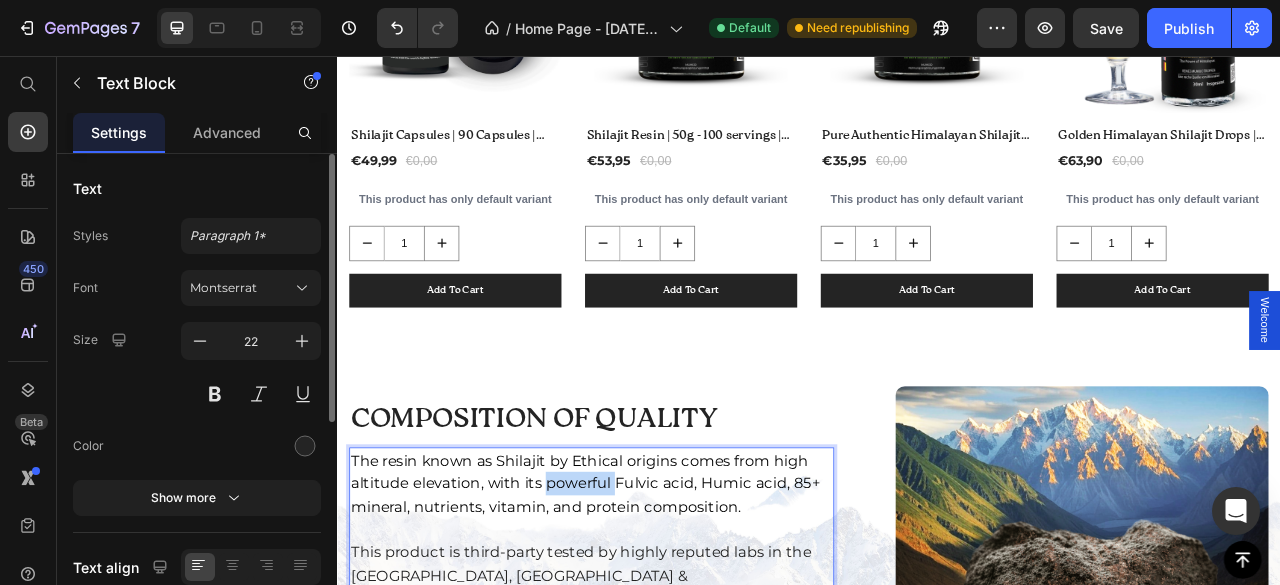 click on "The resin known as Shilajit by Ethical origins comes from high altitude elevation, with its powerful Fulvic acid, Humic acid, 85+ mineral, nutrients, vitamin, and protein composition." at bounding box center [653, 600] 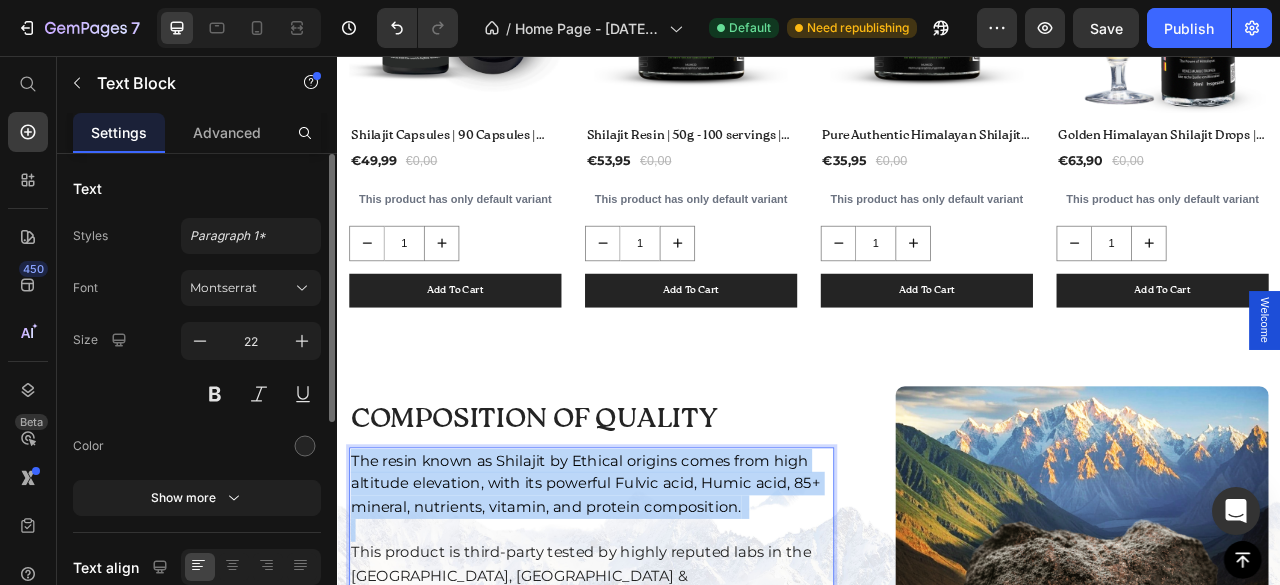 click on "The resin known as Shilajit by Ethical origins comes from high altitude elevation, with its powerful Fulvic acid, Humic acid, 85+ mineral, nutrients, vitamin, and protein composition." at bounding box center [653, 600] 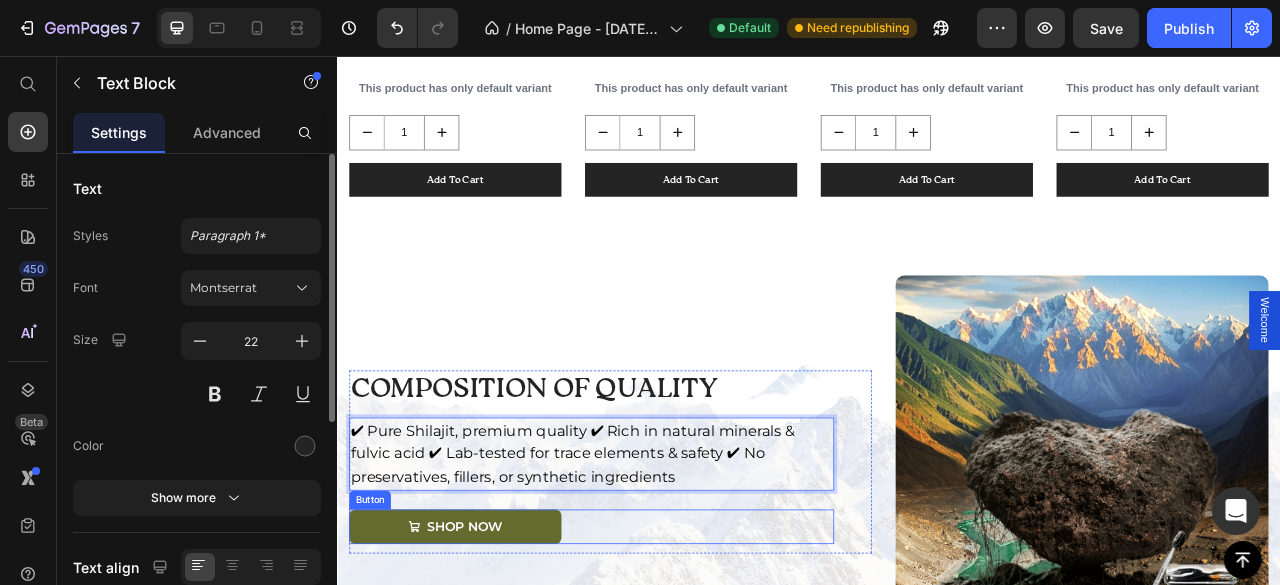 scroll, scrollTop: 1212, scrollLeft: 0, axis: vertical 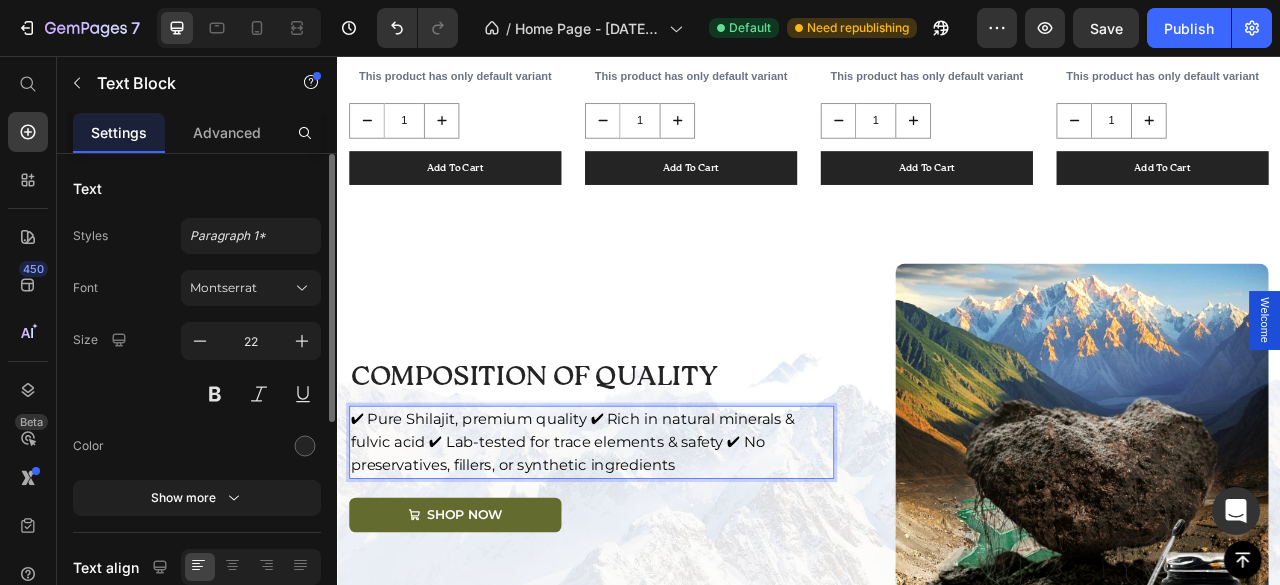 click on "✔ Pure Shilajit, premium quality ✔ Rich in natural minerals & fulvic acid ✔ Lab-tested for trace elements & safety ✔ No preservatives, fillers, or synthetic ingredients" at bounding box center (636, 547) 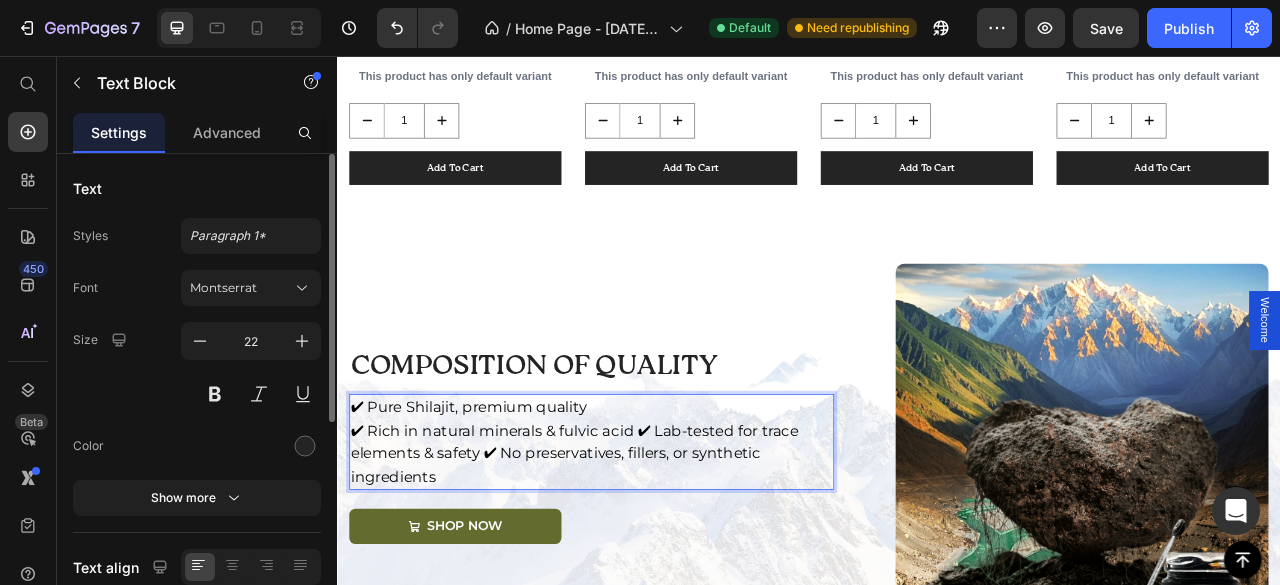 scroll, scrollTop: 1196, scrollLeft: 0, axis: vertical 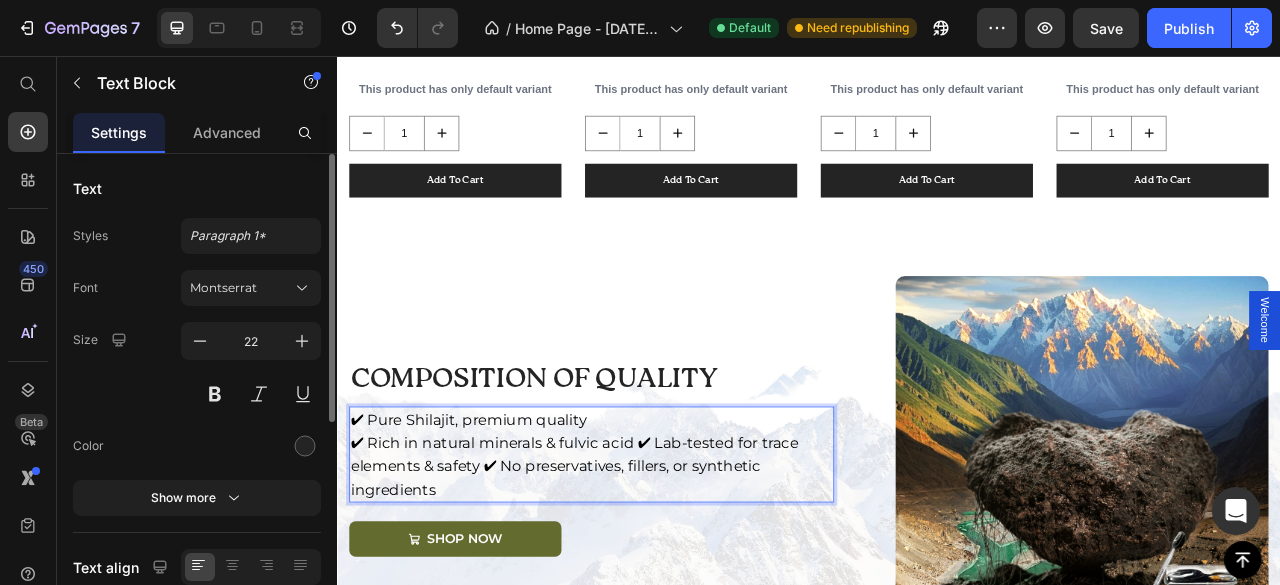 click on "✔ Rich in natural minerals & fulvic acid ✔ Lab-tested for trace elements & safety ✔ No preservatives, fillers, or synthetic ingredients" at bounding box center [639, 578] 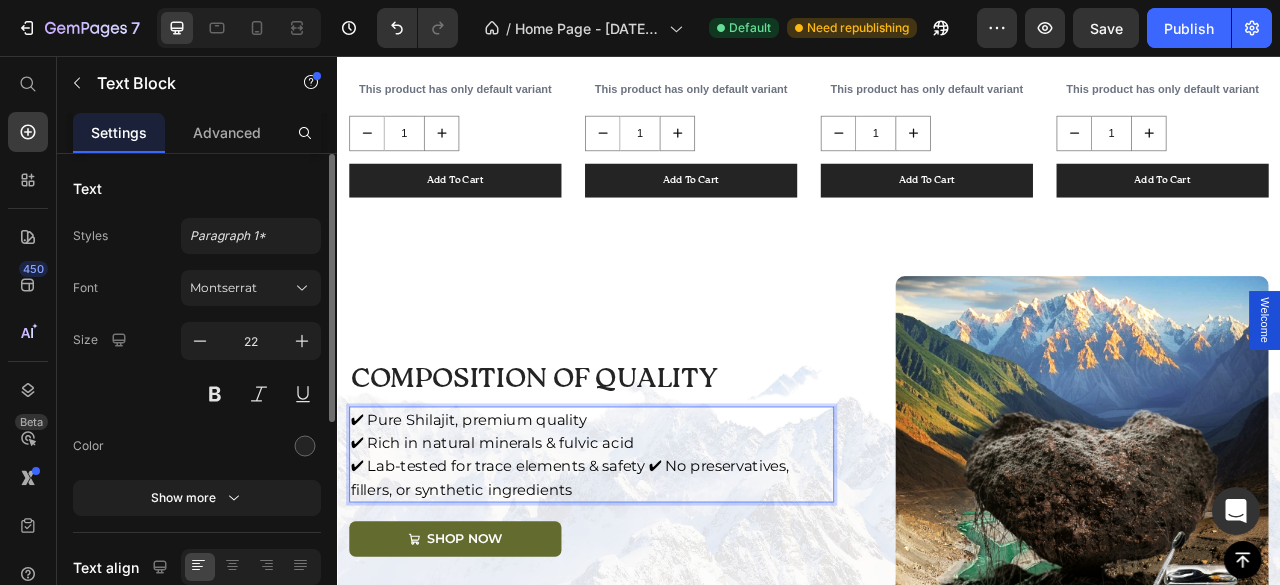 click on "✔ Lab-tested for trace elements & safety ✔ No preservatives, fillers, or synthetic ingredients" at bounding box center [633, 592] 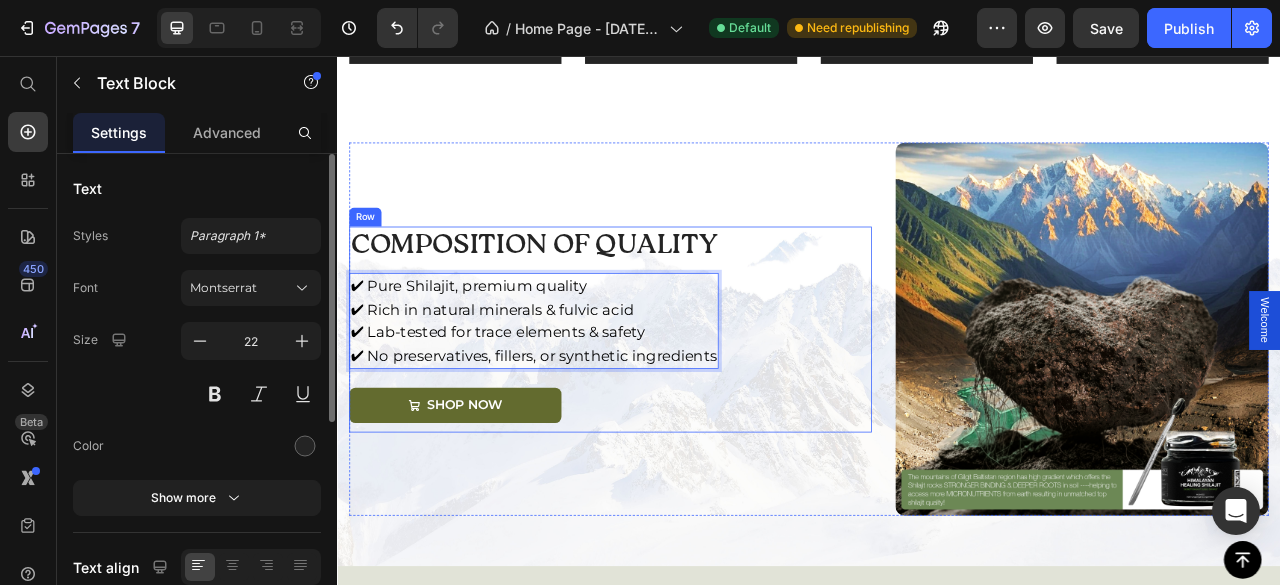 scroll, scrollTop: 1363, scrollLeft: 0, axis: vertical 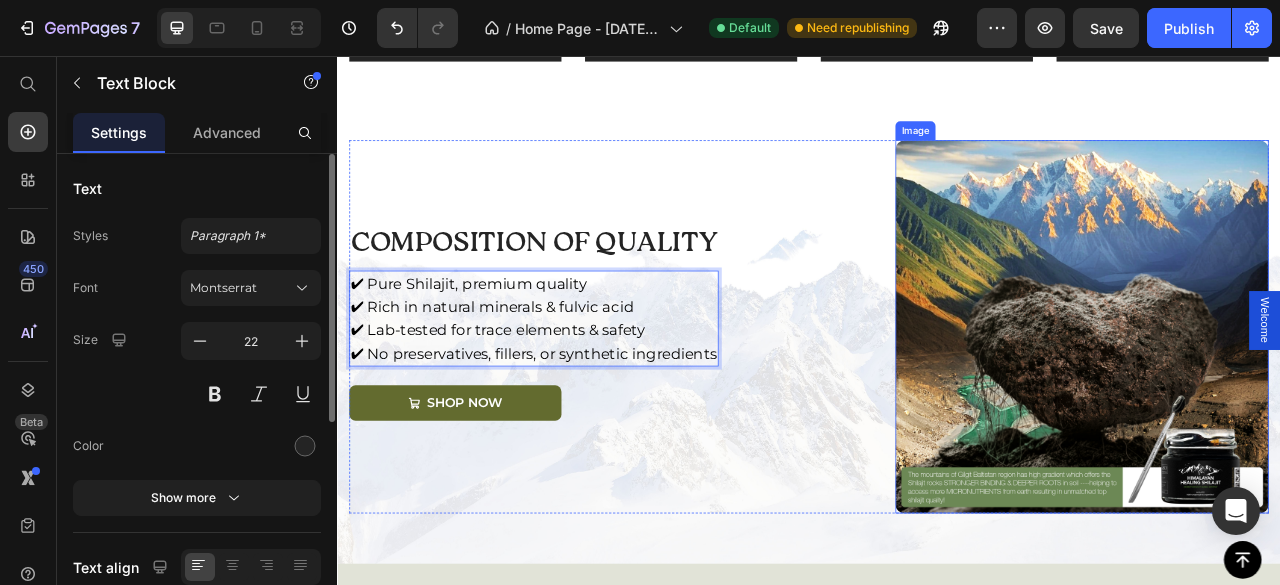 click at bounding box center (1284, 400) 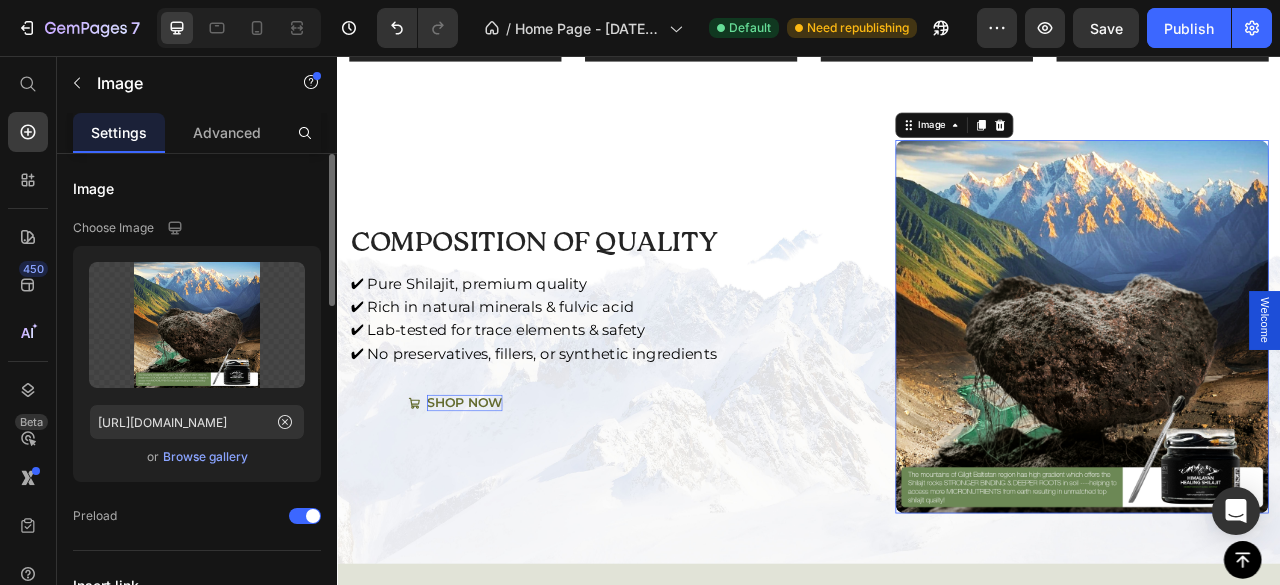 scroll, scrollTop: 0, scrollLeft: 0, axis: both 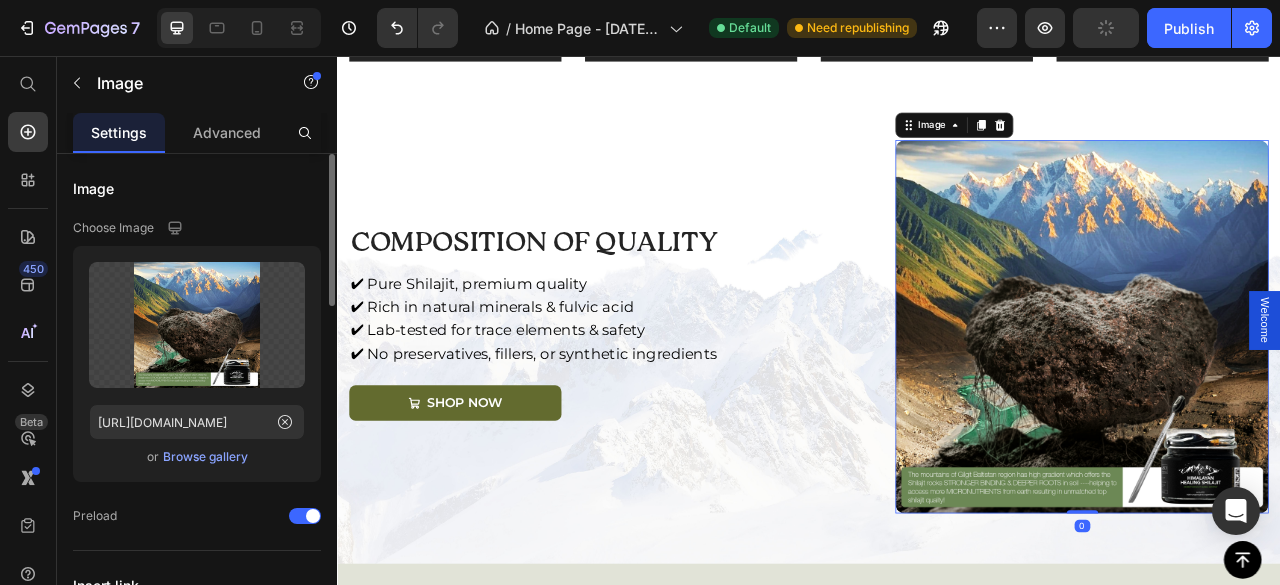 click on "Browse gallery" at bounding box center (205, 457) 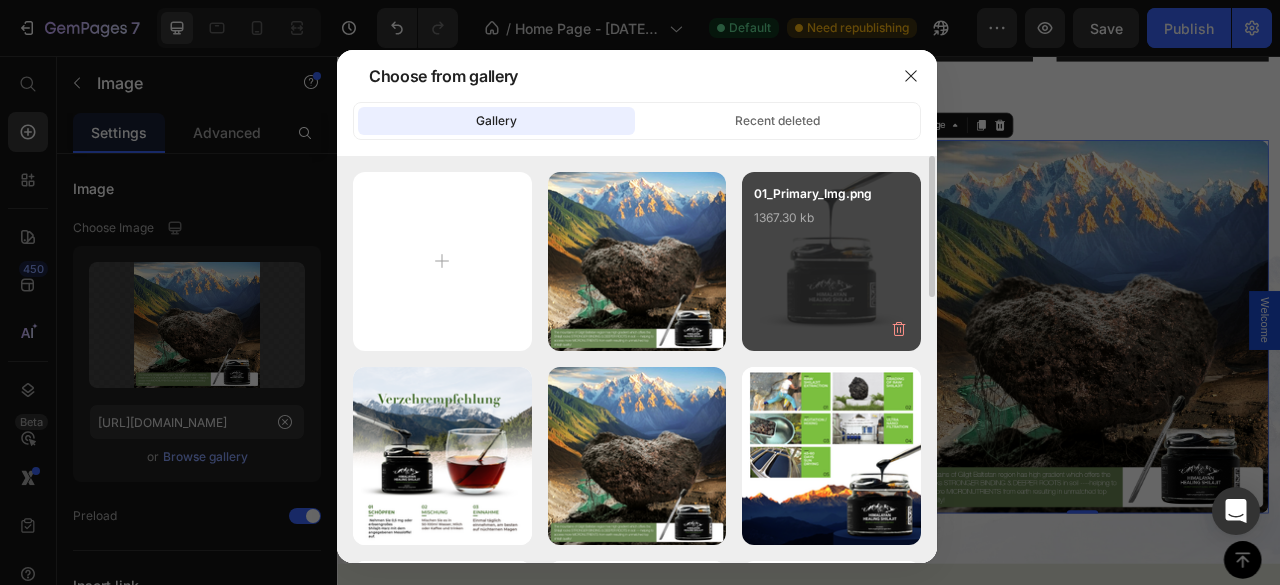click on "01_Primary_Img.png 1367.30 kb" at bounding box center [831, 261] 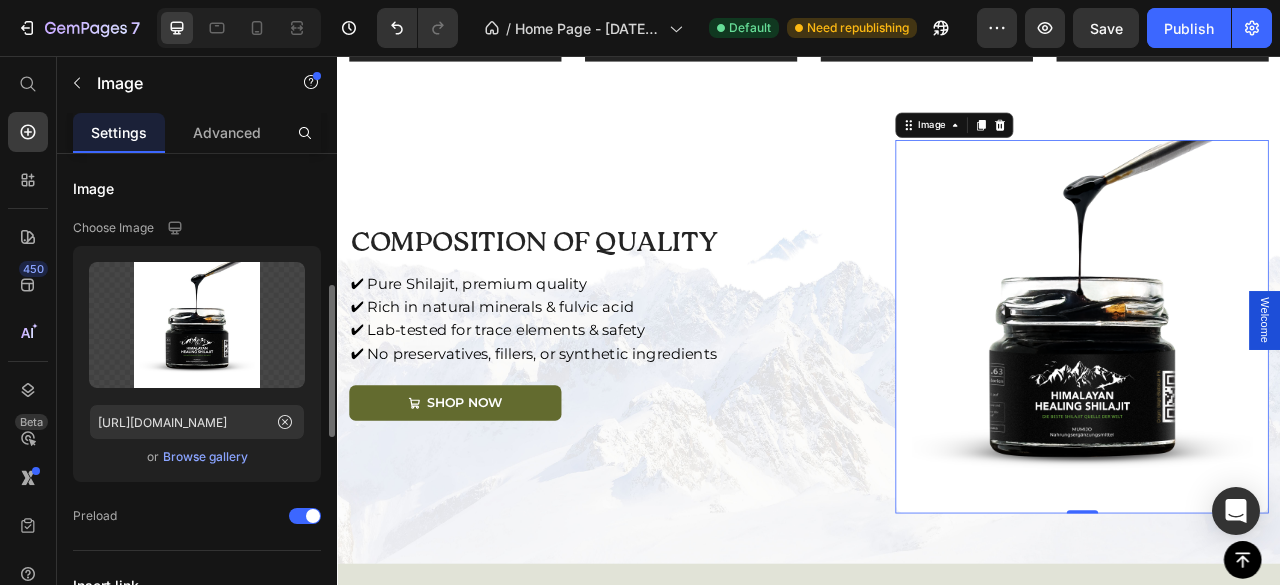 scroll, scrollTop: 100, scrollLeft: 0, axis: vertical 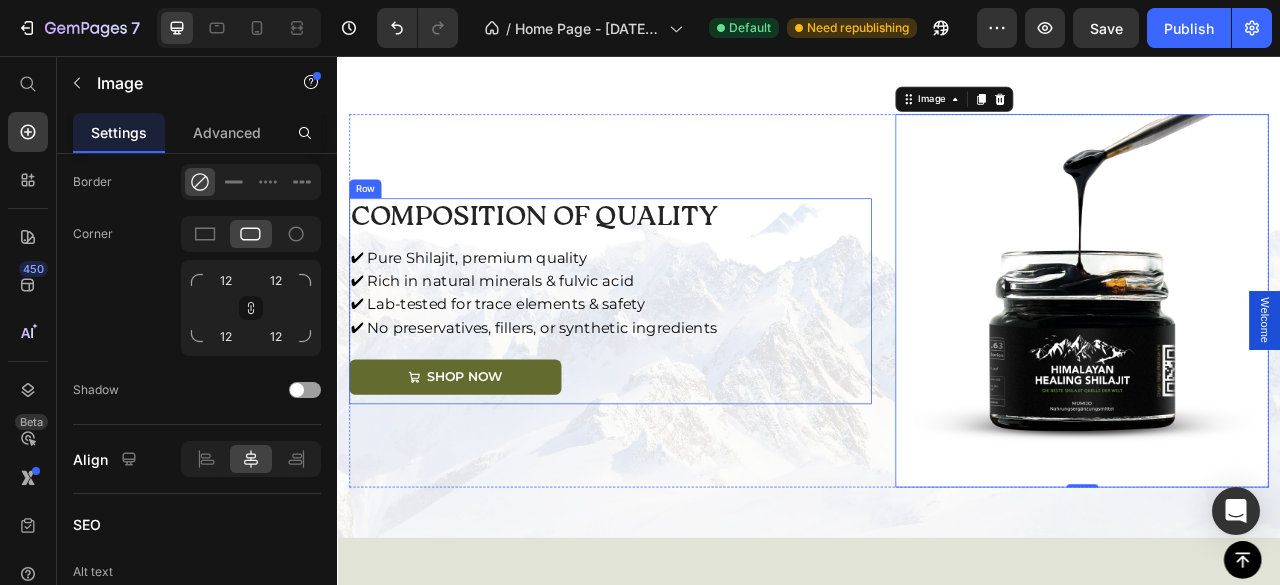 click on "COMPOSITION OF QUALITY Heading ✔ Pure Shilajit, premium quality  ✔ Rich in natural minerals & fulvic acid  ✔ Lab-tested for trace elements & safety  ✔ No preservatives, fillers, or synthetic ingredients Text Block Row
Shop Now Button" at bounding box center [660, 368] 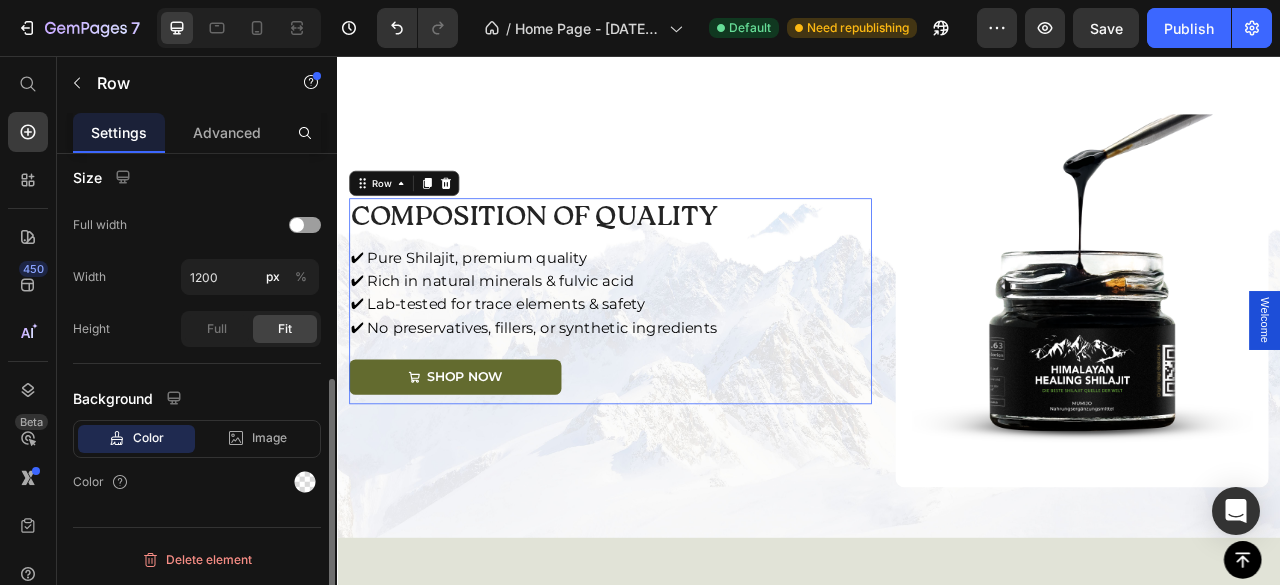 scroll, scrollTop: 0, scrollLeft: 0, axis: both 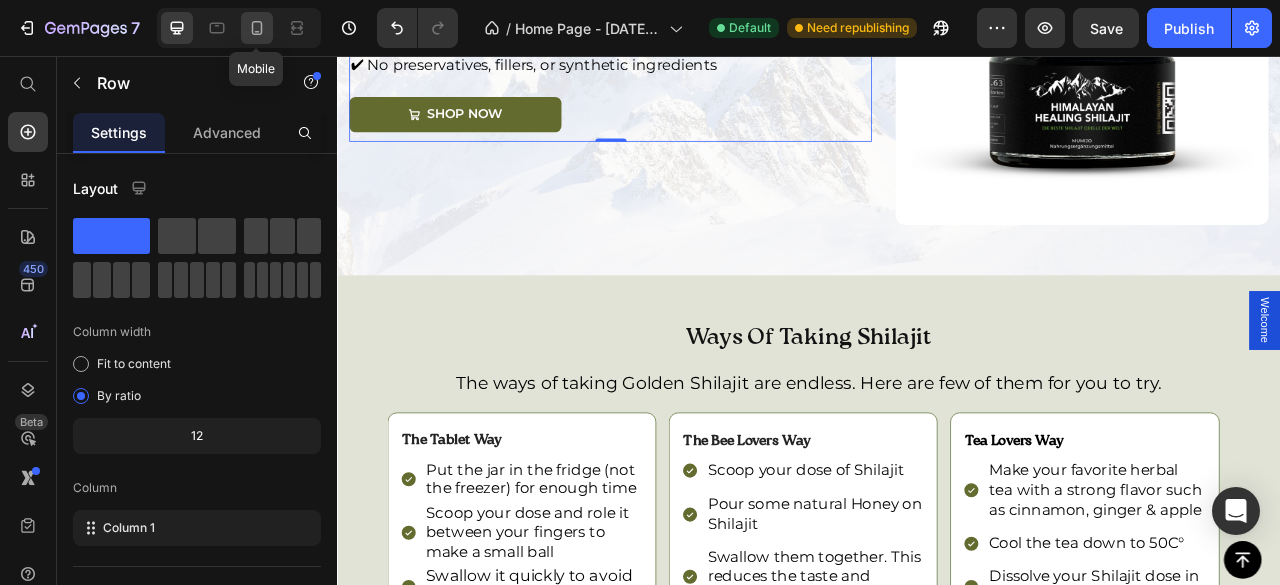 click 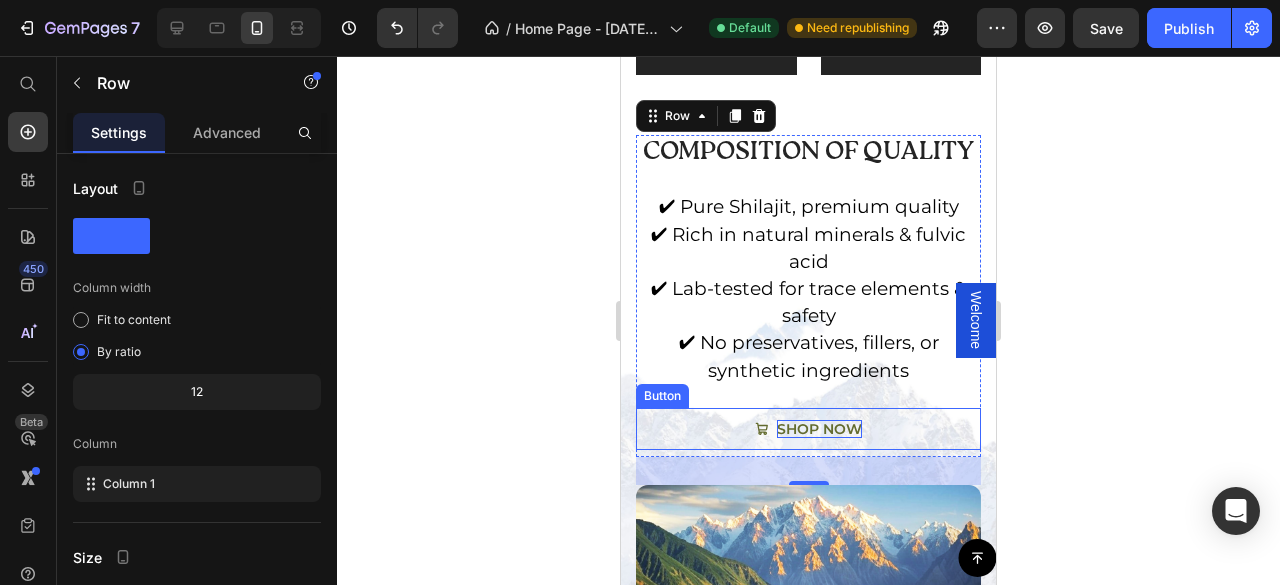scroll, scrollTop: 2018, scrollLeft: 0, axis: vertical 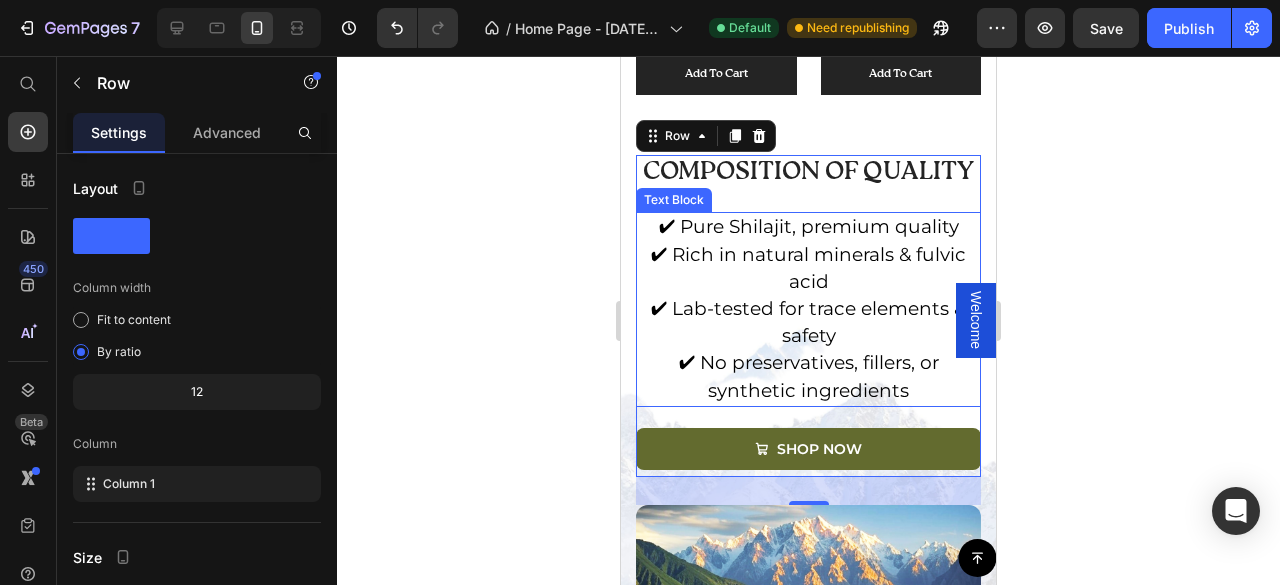 click on "✔ Rich in natural minerals & fulvic acid" at bounding box center (808, 269) 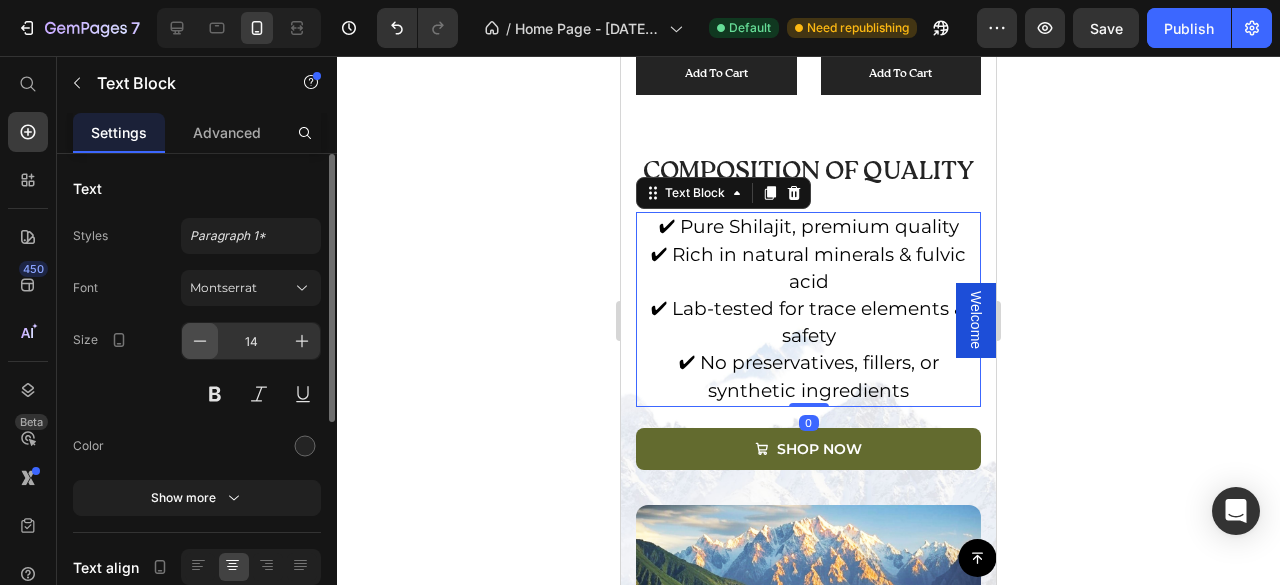 click at bounding box center (200, 341) 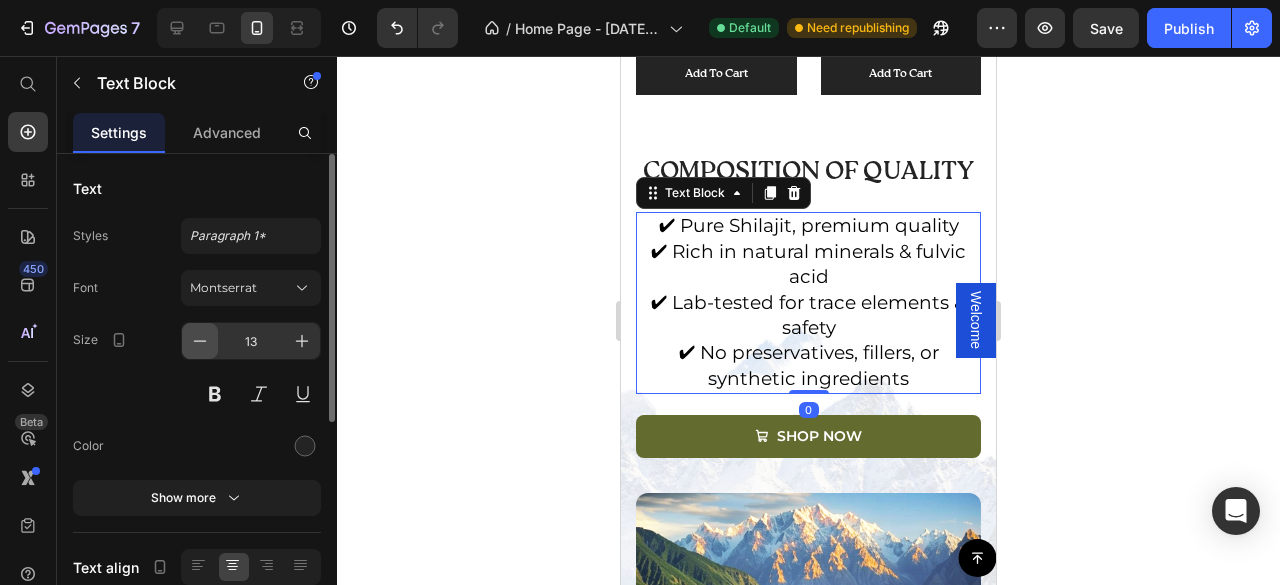 click at bounding box center [200, 341] 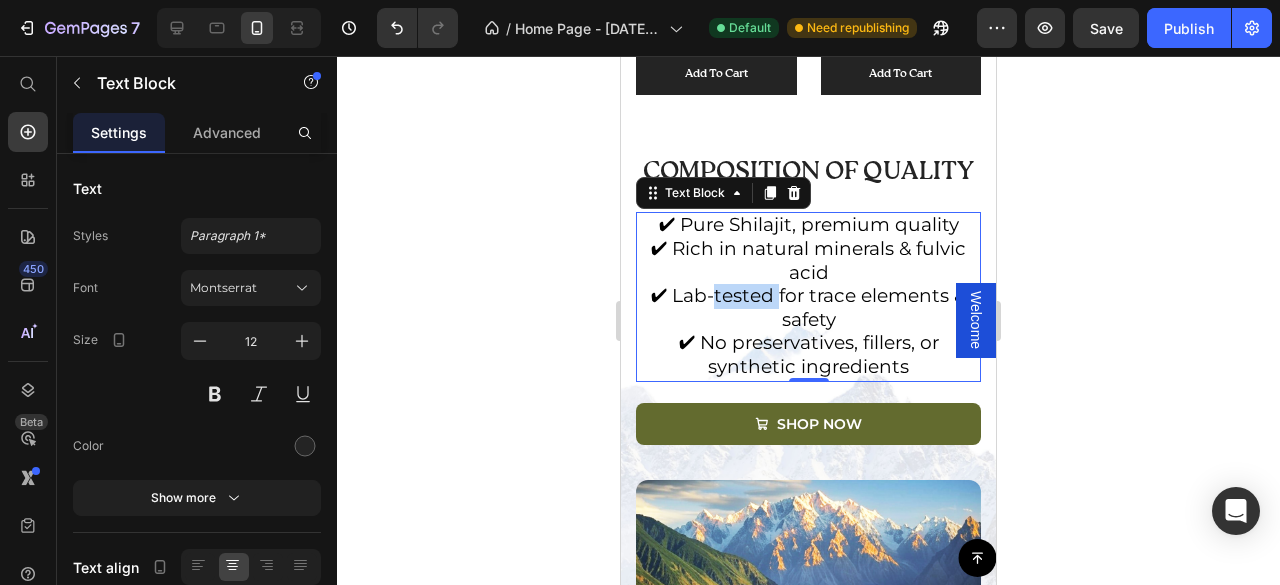 click on "✔ Lab-tested for trace elements & safety" at bounding box center (808, 307) 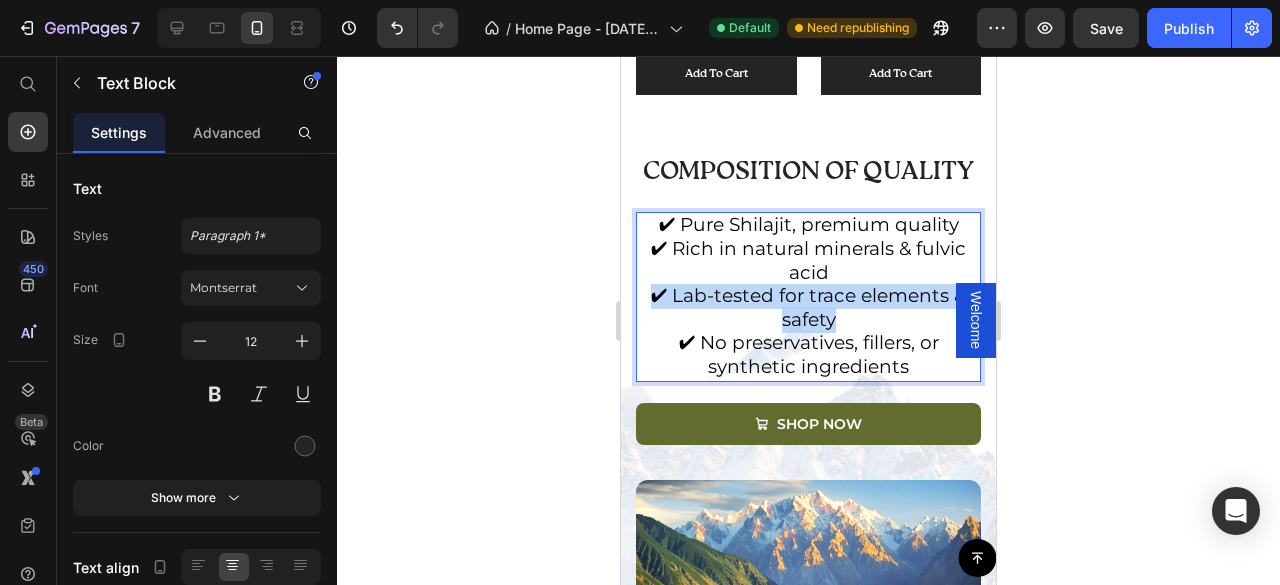 click on "✔ Lab-tested for trace elements & safety" at bounding box center [808, 307] 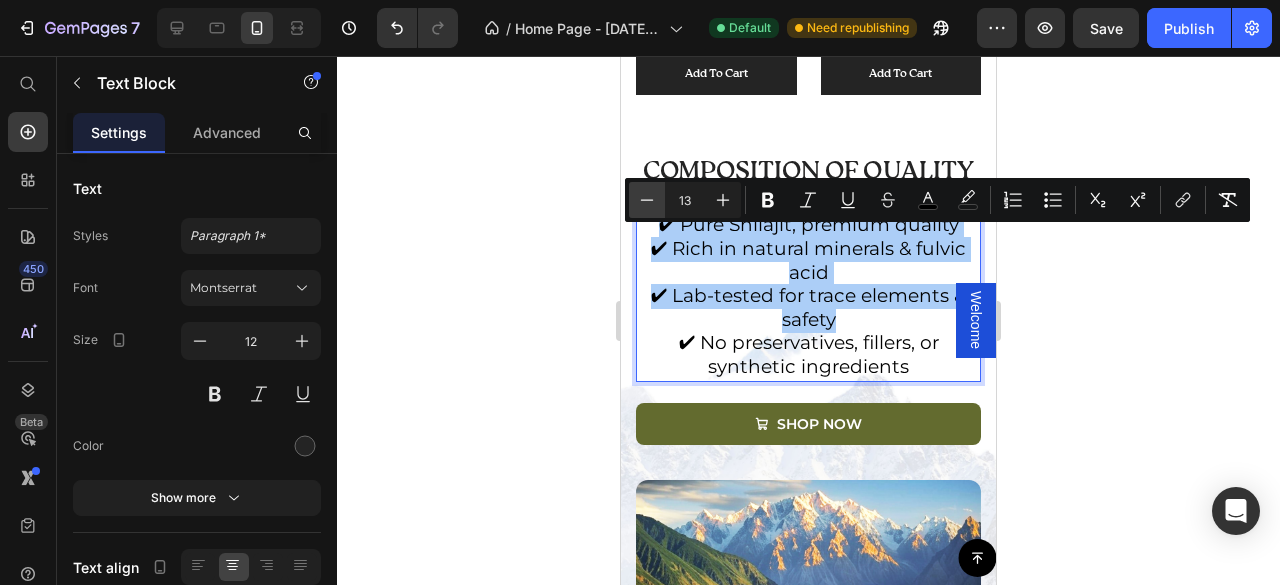 click 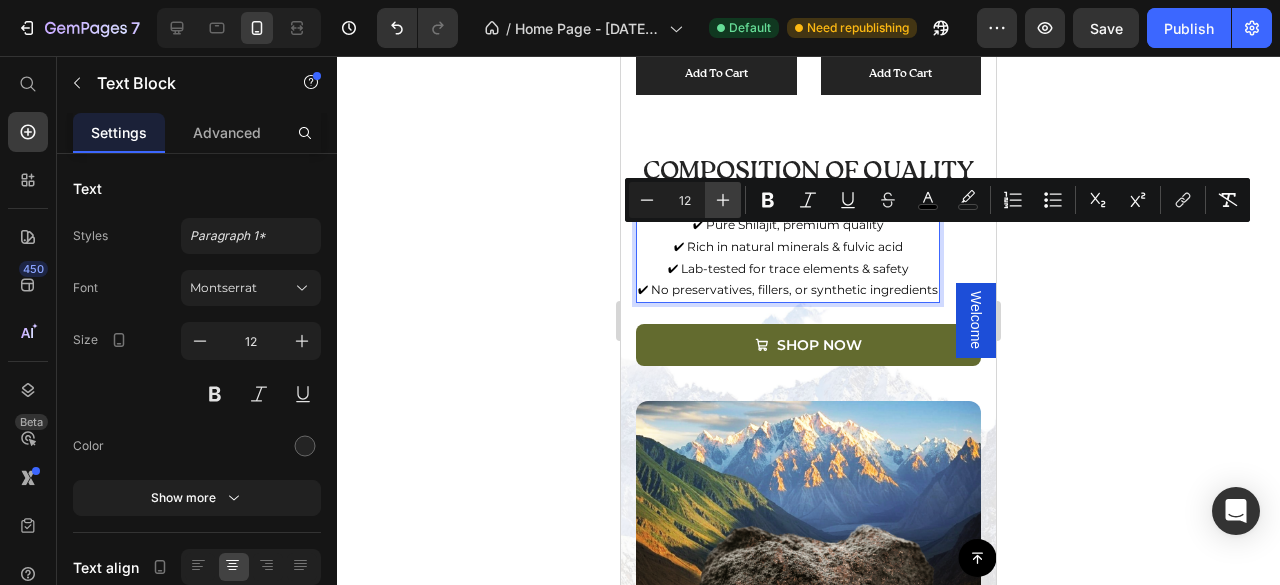 click 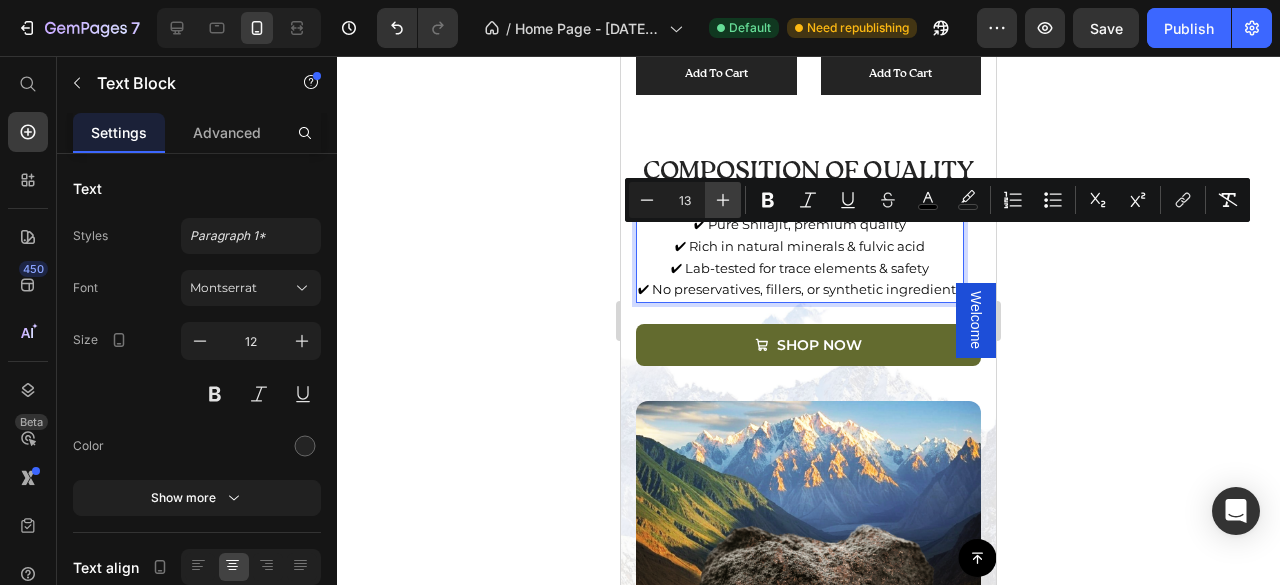 click 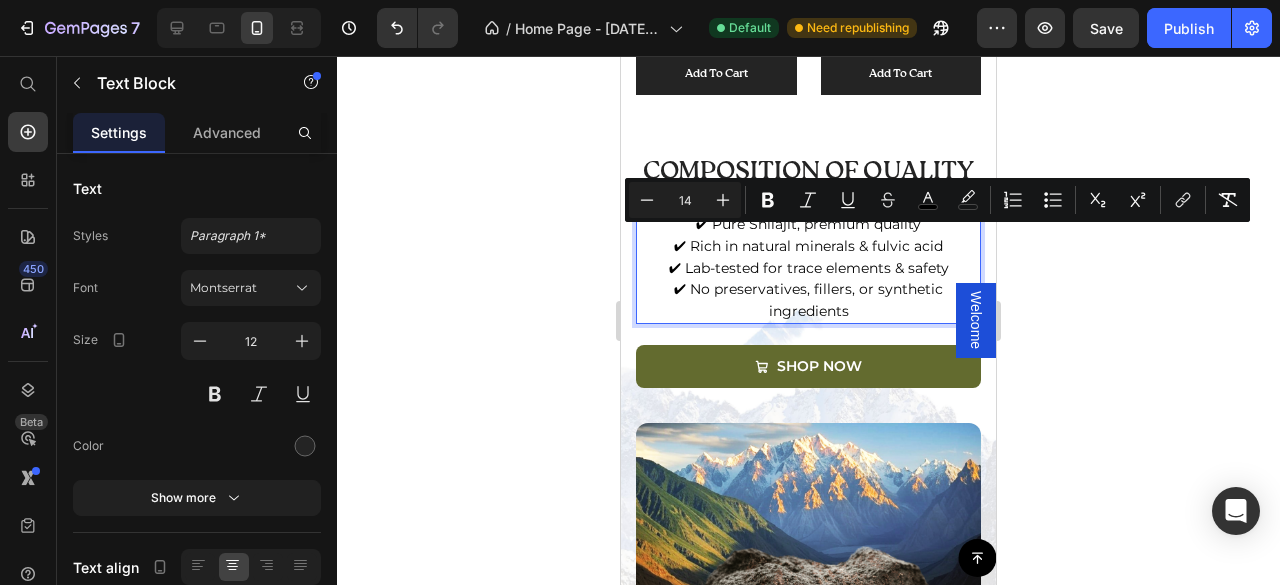 click 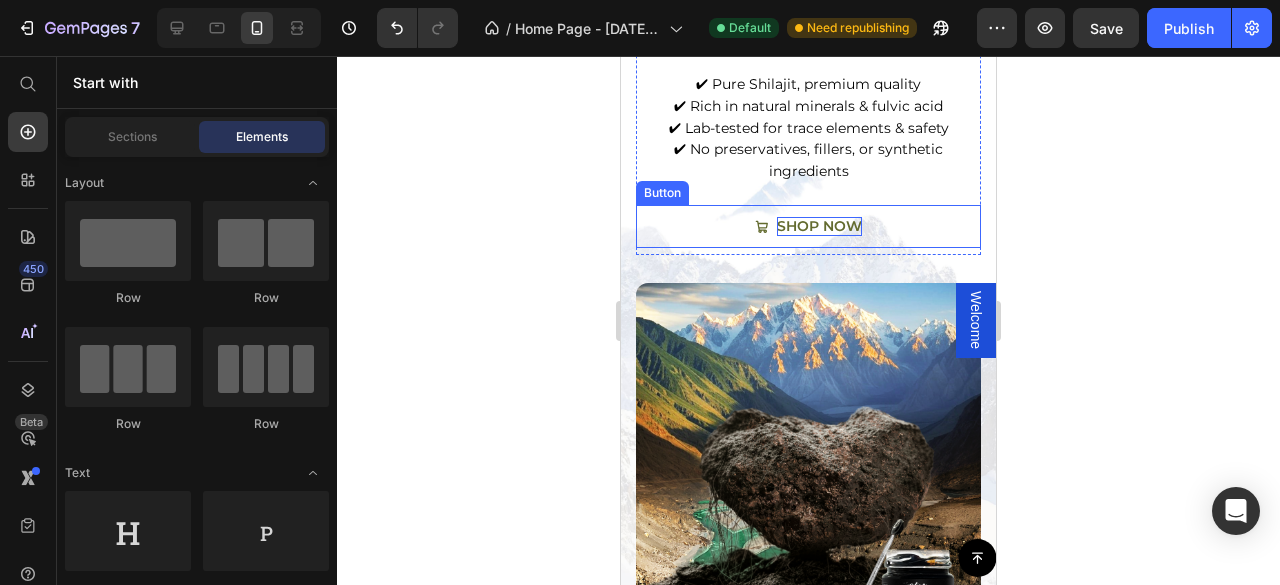 scroll, scrollTop: 2152, scrollLeft: 0, axis: vertical 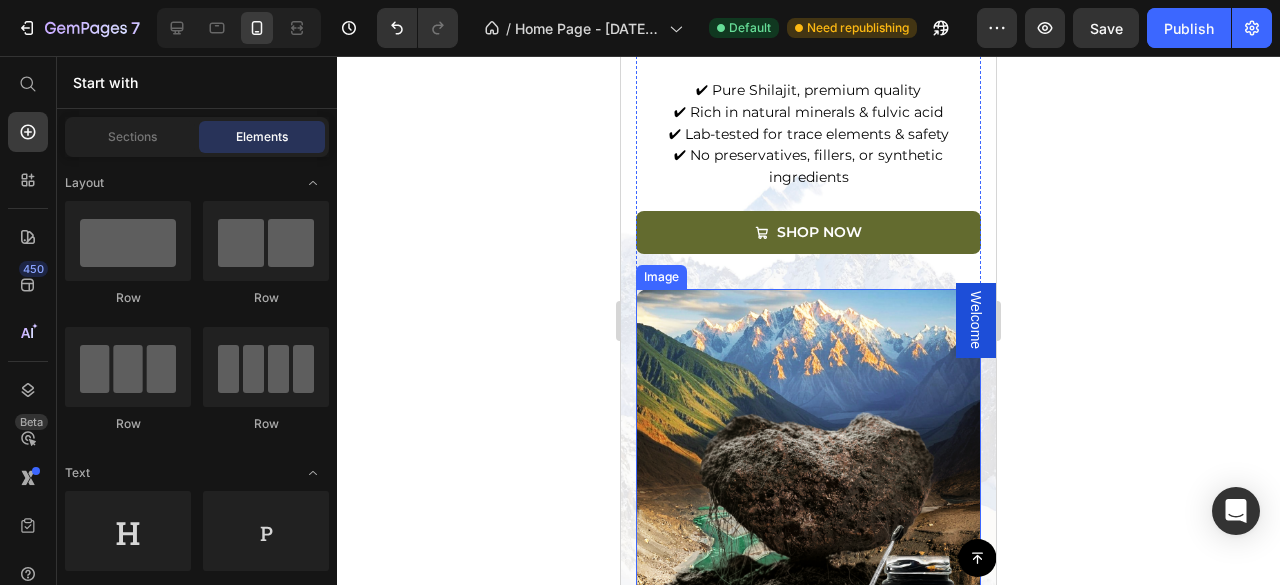 click at bounding box center [808, 461] 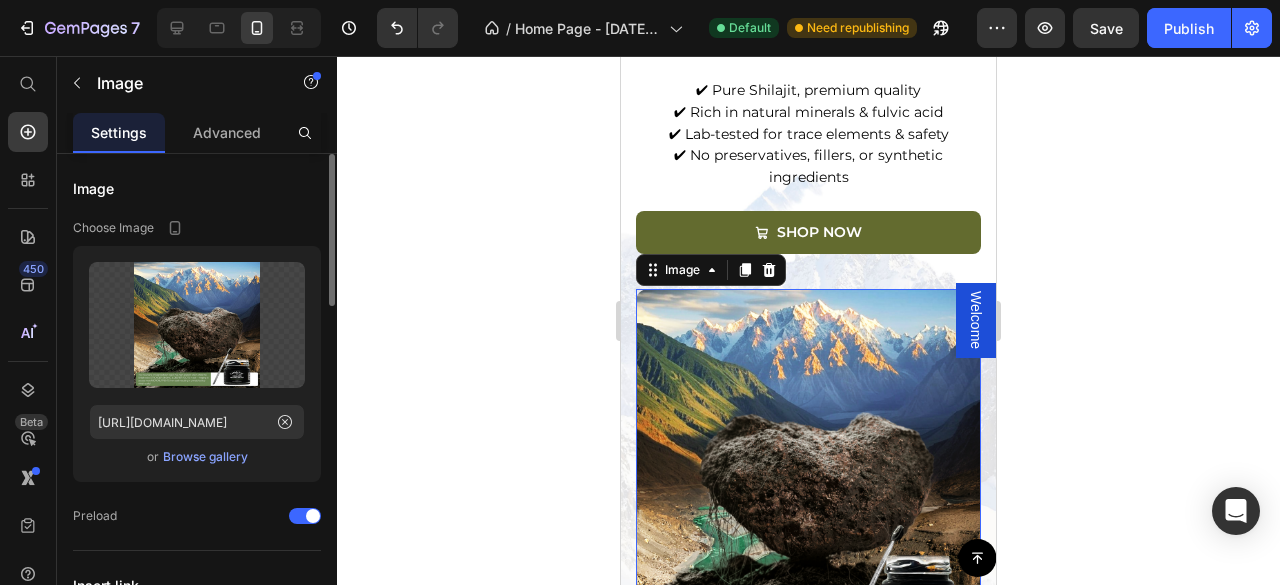 click on "Browse gallery" at bounding box center [205, 457] 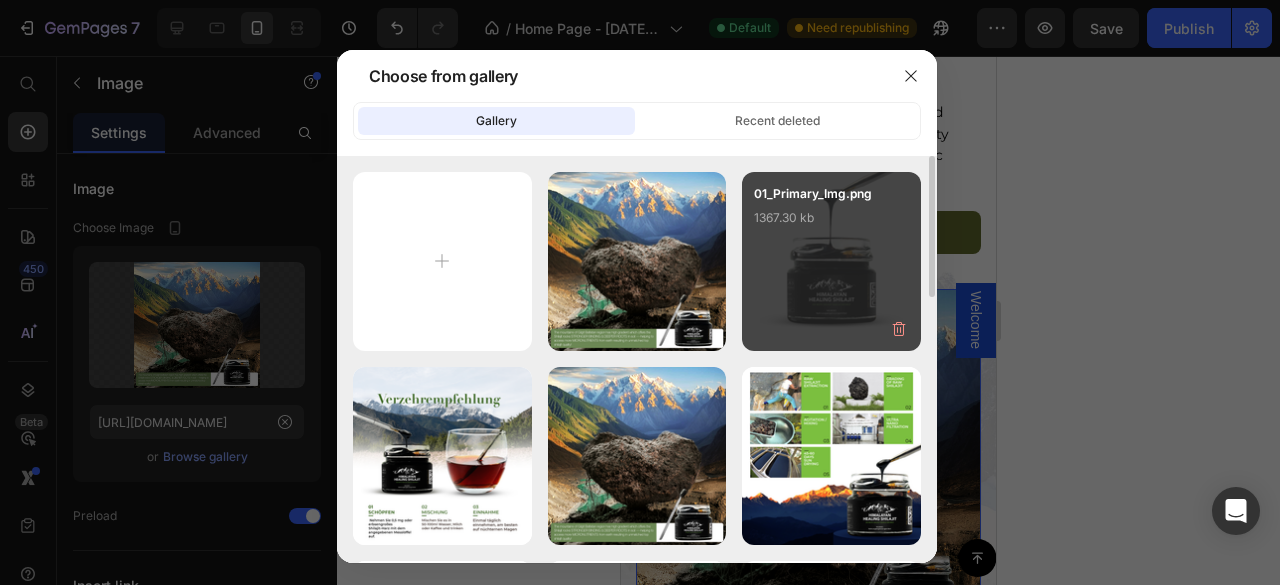 click on "01_Primary_Img.png 1367.30 kb" at bounding box center [831, 261] 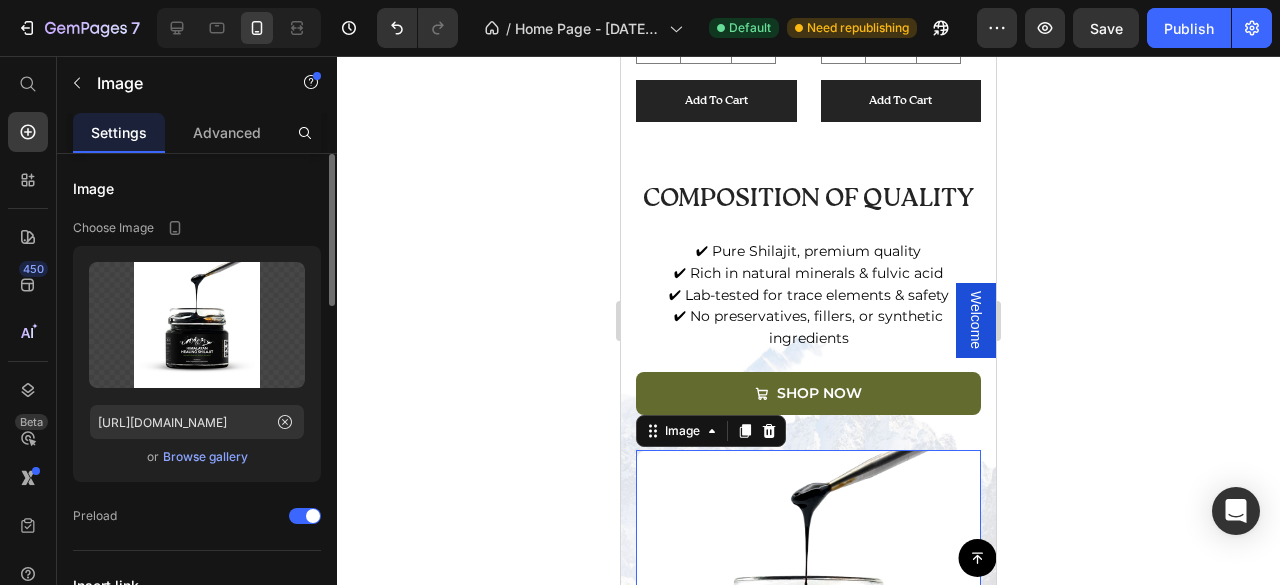 scroll, scrollTop: 2018, scrollLeft: 0, axis: vertical 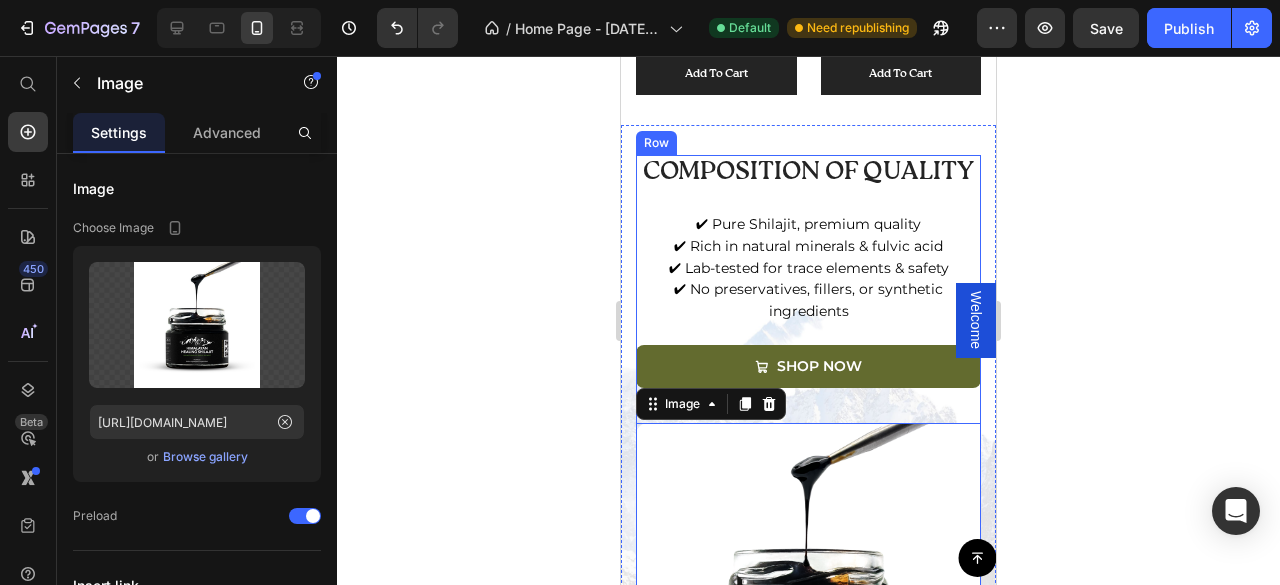 click on "COMPOSITION OF QUALITY Heading ✔ Pure Shilajit, premium quality  ✔ Rich in natural minerals & fulvic acid  ✔ Lab-tested for trace elements & safety  ✔ No preservatives, fillers, or synthetic ingredients Text Block Row
Shop Now Button Row" at bounding box center (808, 289) 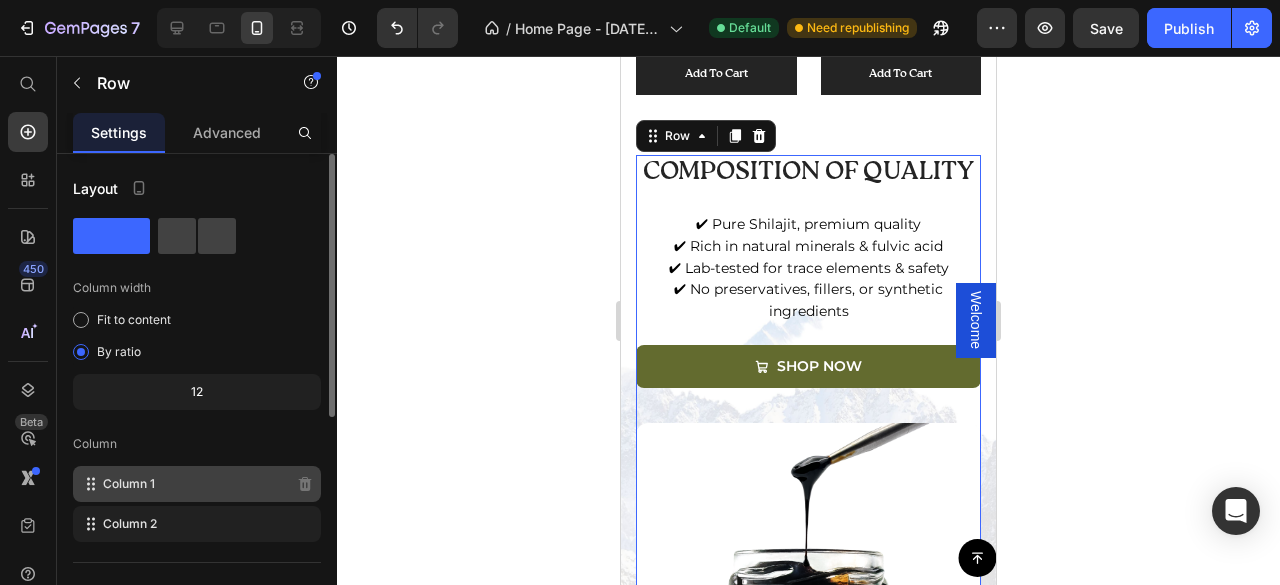 type 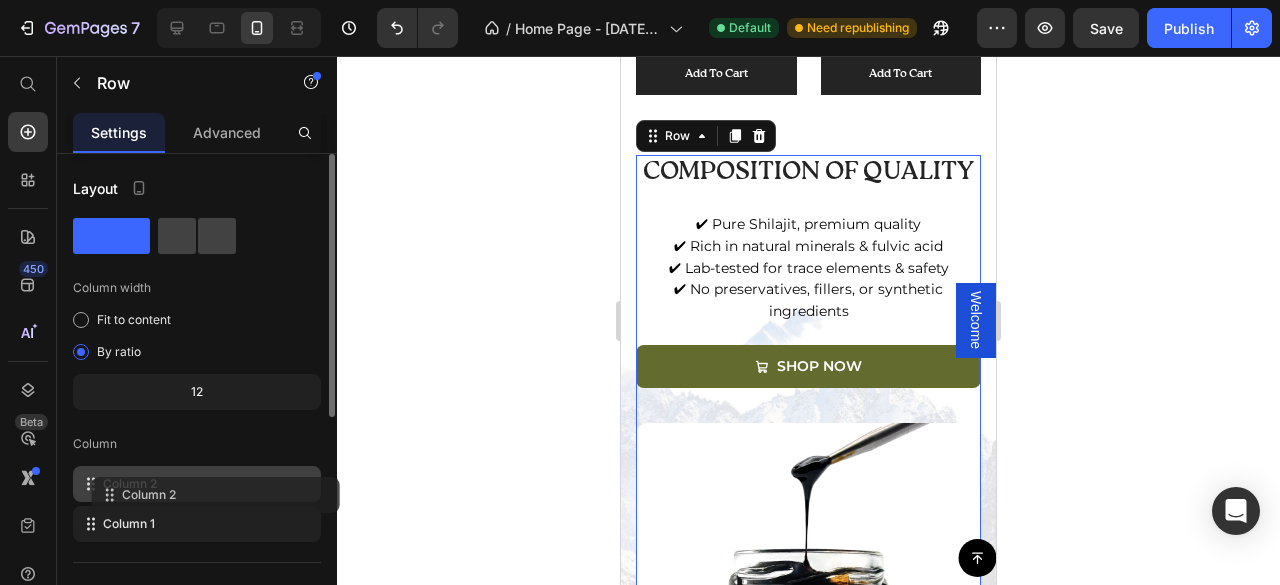 drag, startPoint x: 192, startPoint y: 479, endPoint x: 192, endPoint y: 468, distance: 11 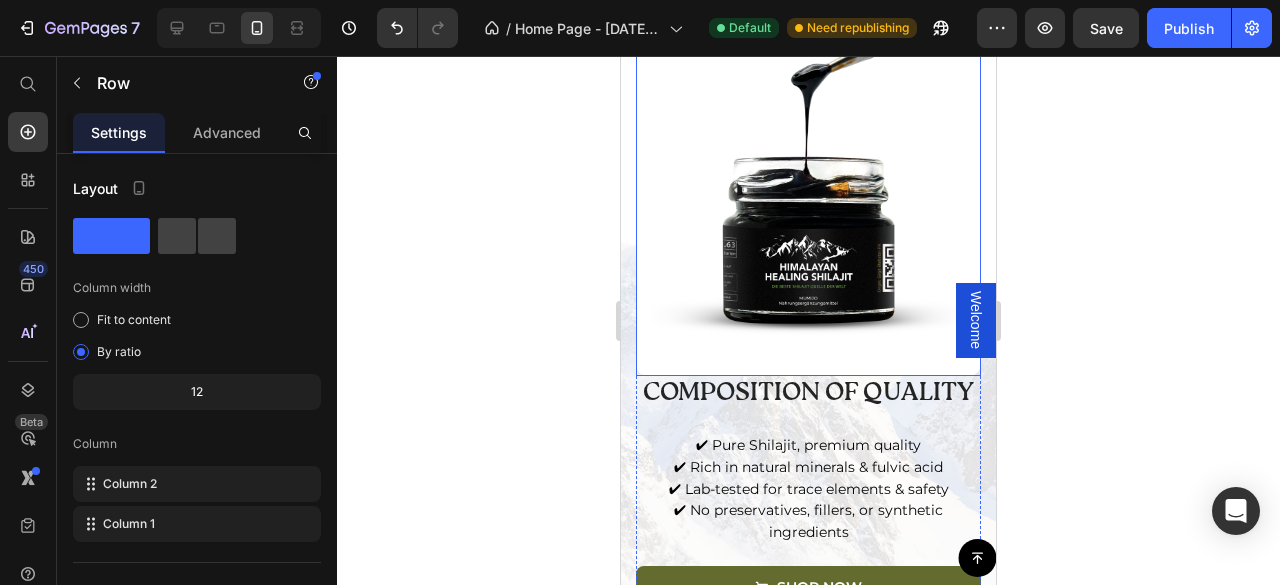 scroll, scrollTop: 2152, scrollLeft: 0, axis: vertical 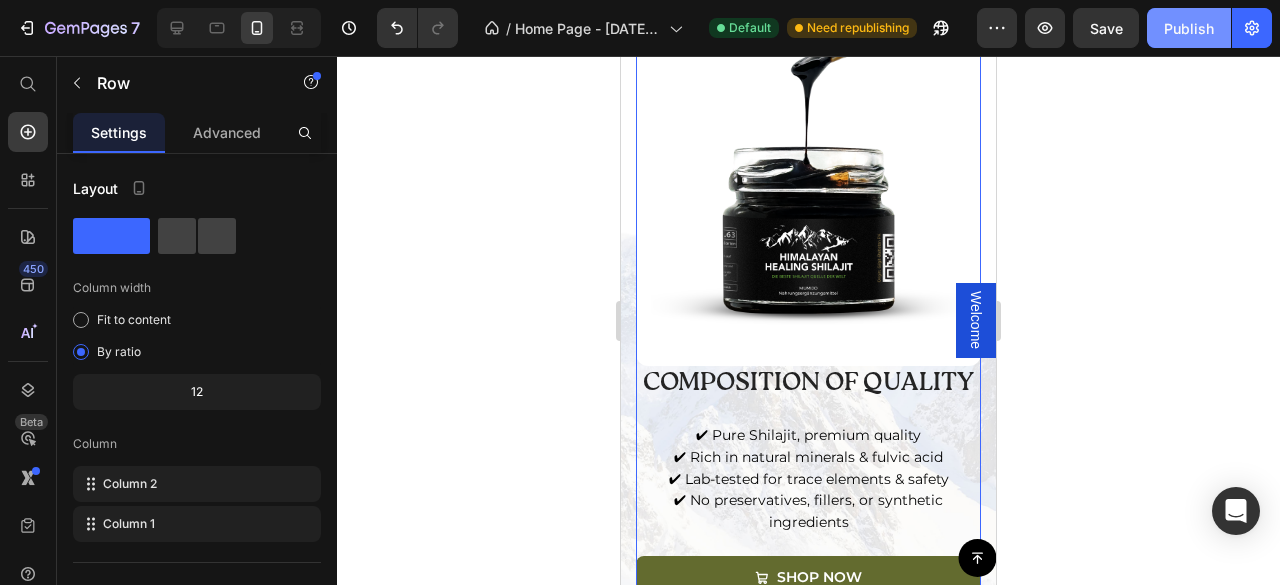 click on "Publish" at bounding box center [1189, 28] 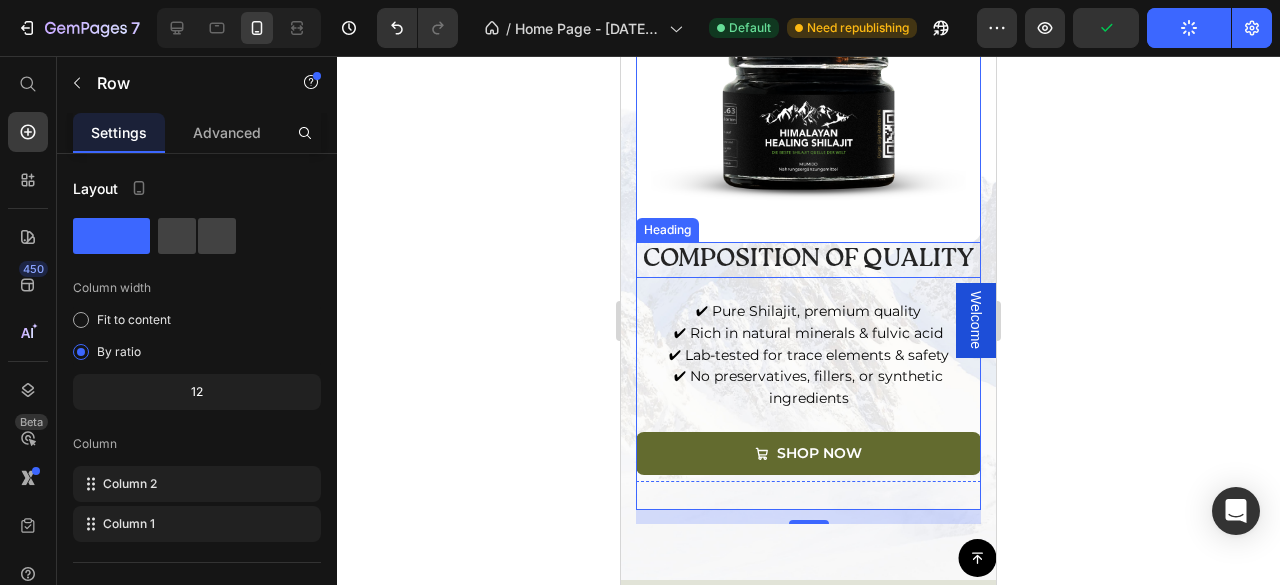 scroll, scrollTop: 2285, scrollLeft: 0, axis: vertical 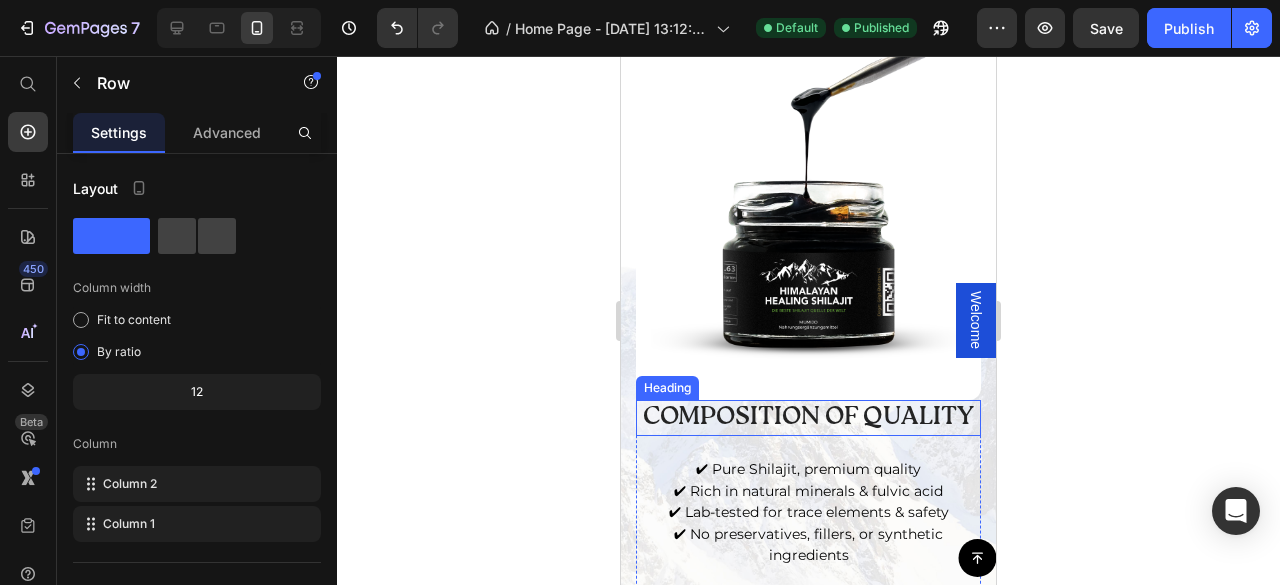 click at bounding box center [808, 227] 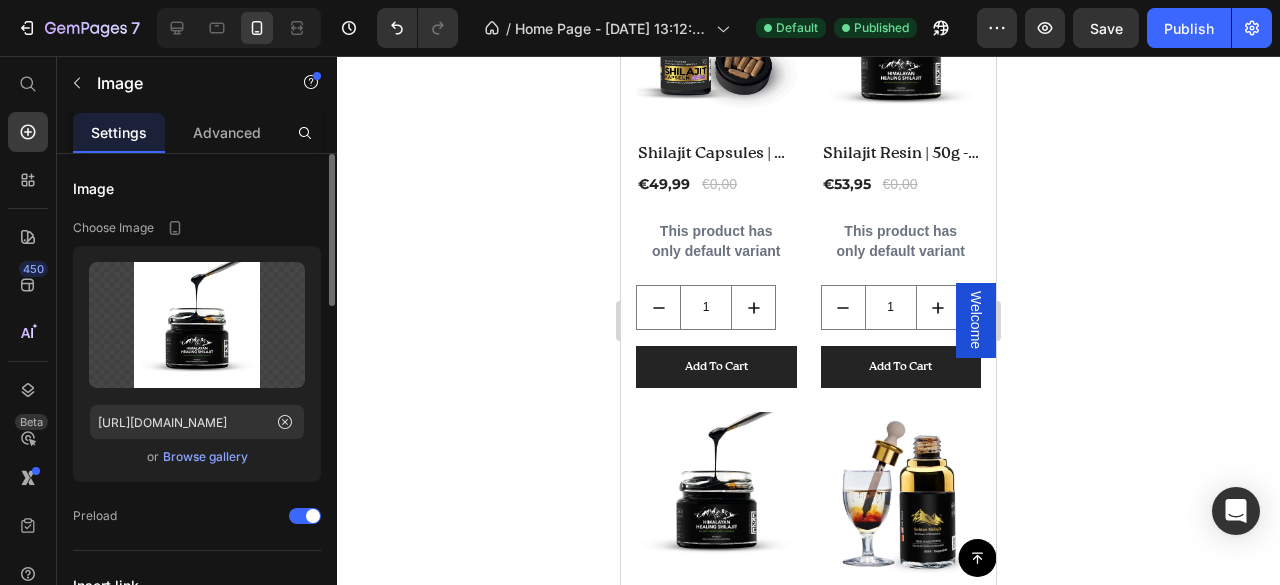 scroll, scrollTop: 2118, scrollLeft: 0, axis: vertical 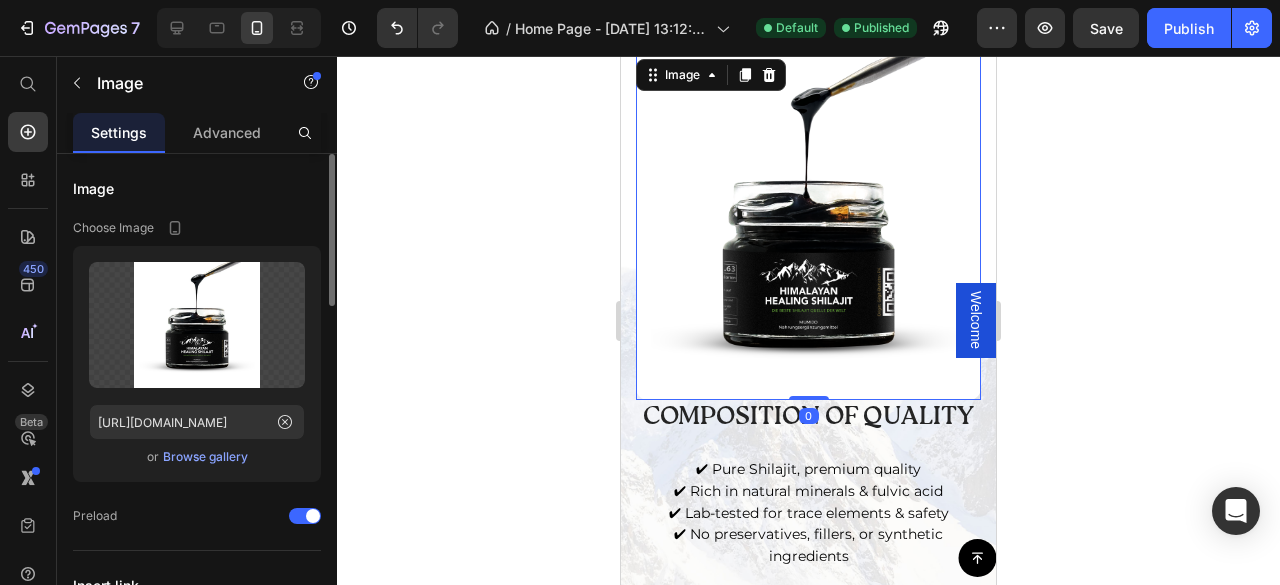 click on "Browse gallery" at bounding box center [205, 457] 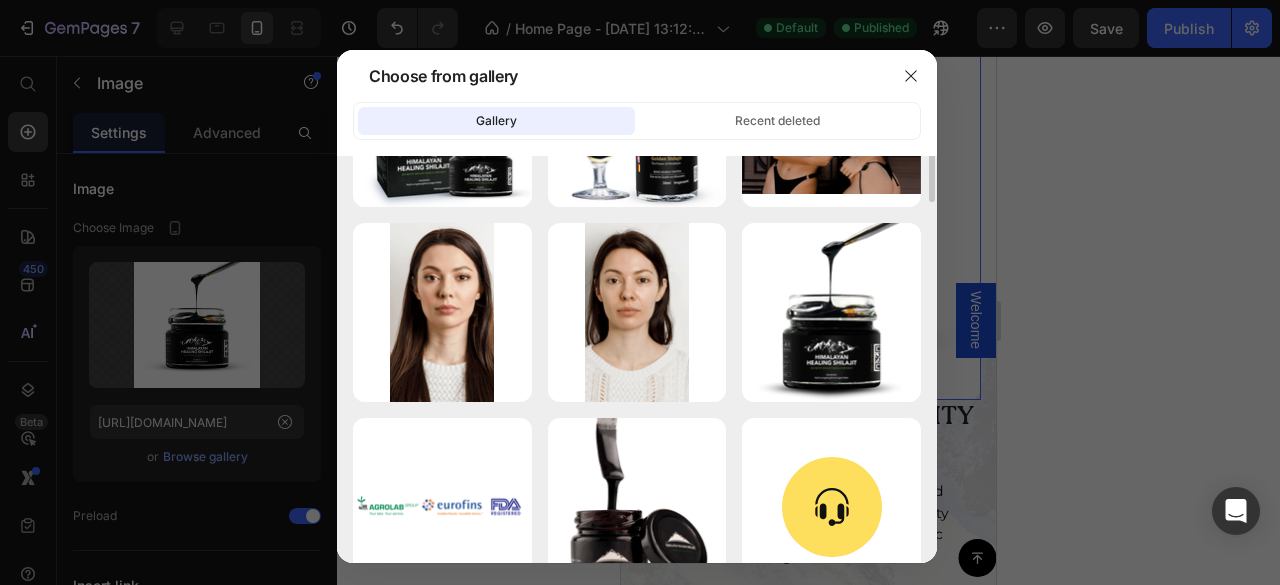 scroll, scrollTop: 366, scrollLeft: 0, axis: vertical 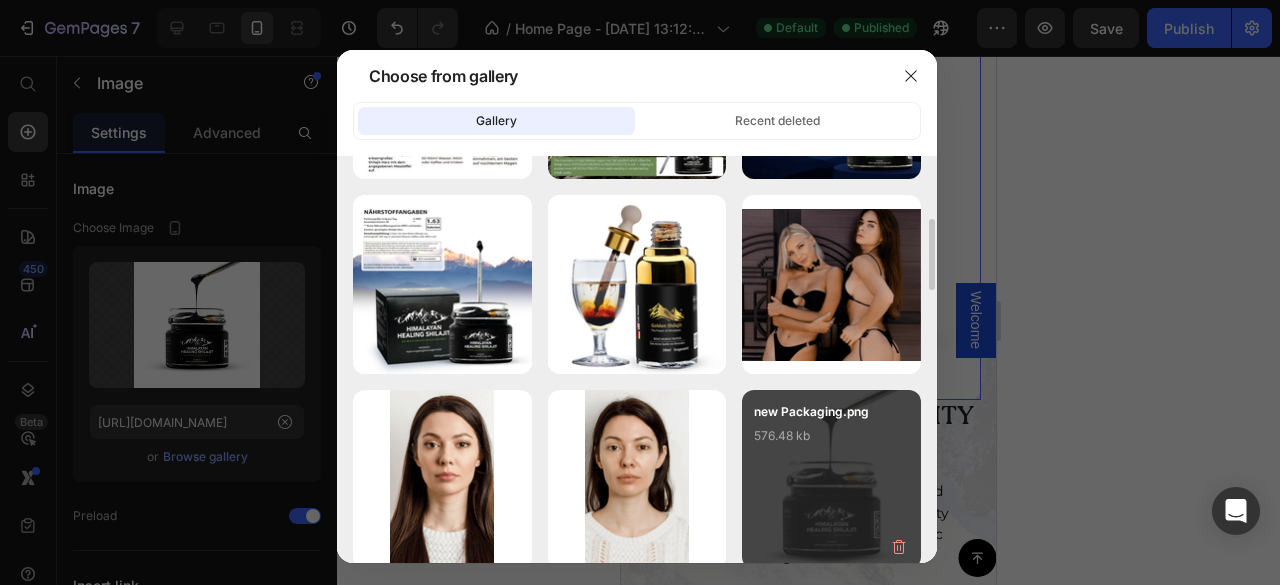 click on "new Packaging.png 576.48 kb" at bounding box center [831, 442] 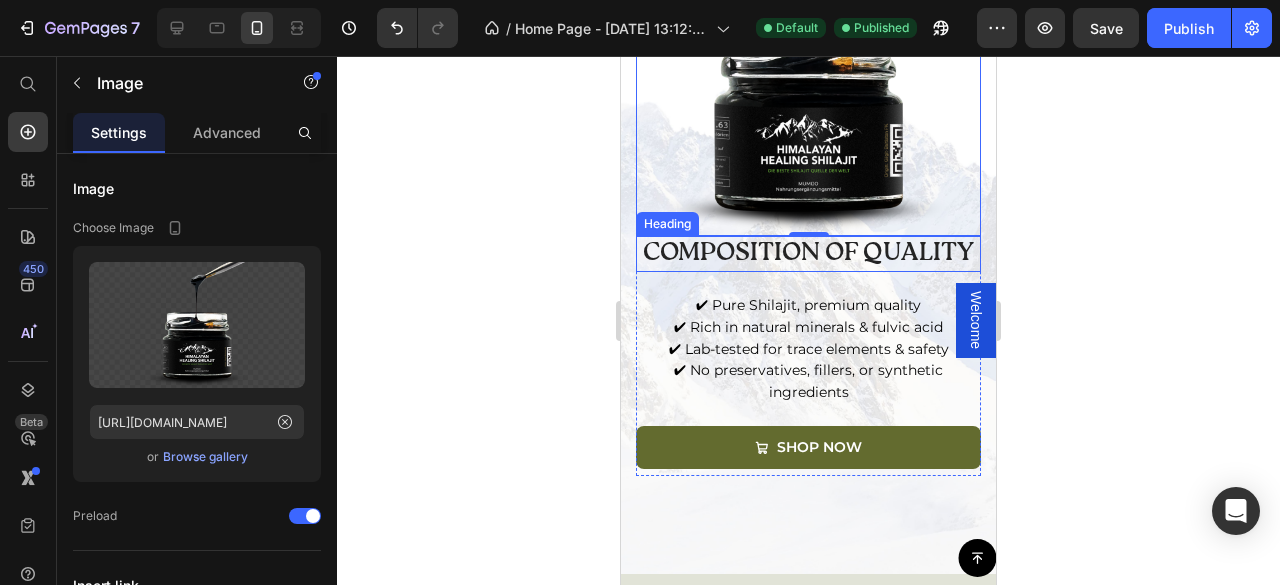 scroll, scrollTop: 2318, scrollLeft: 0, axis: vertical 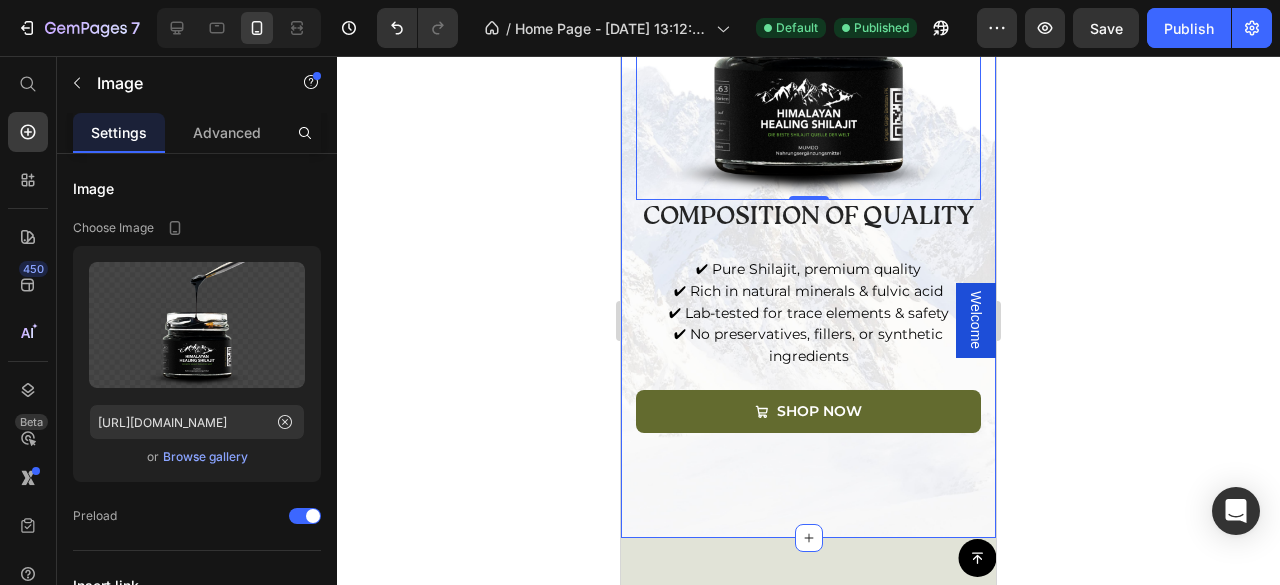 click 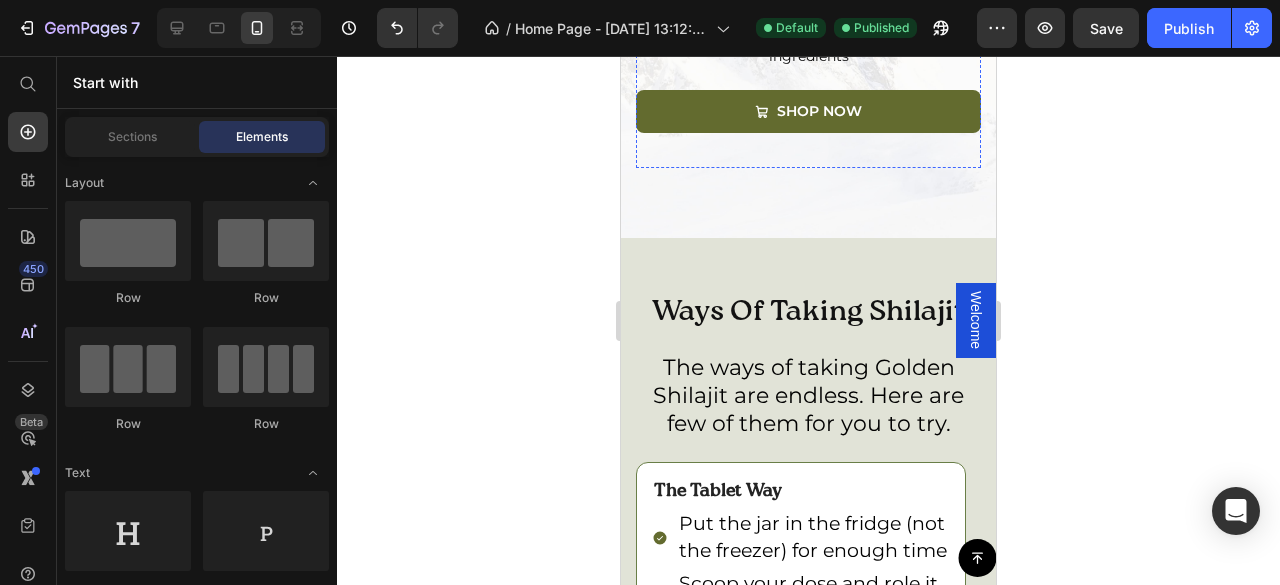 scroll, scrollTop: 2618, scrollLeft: 0, axis: vertical 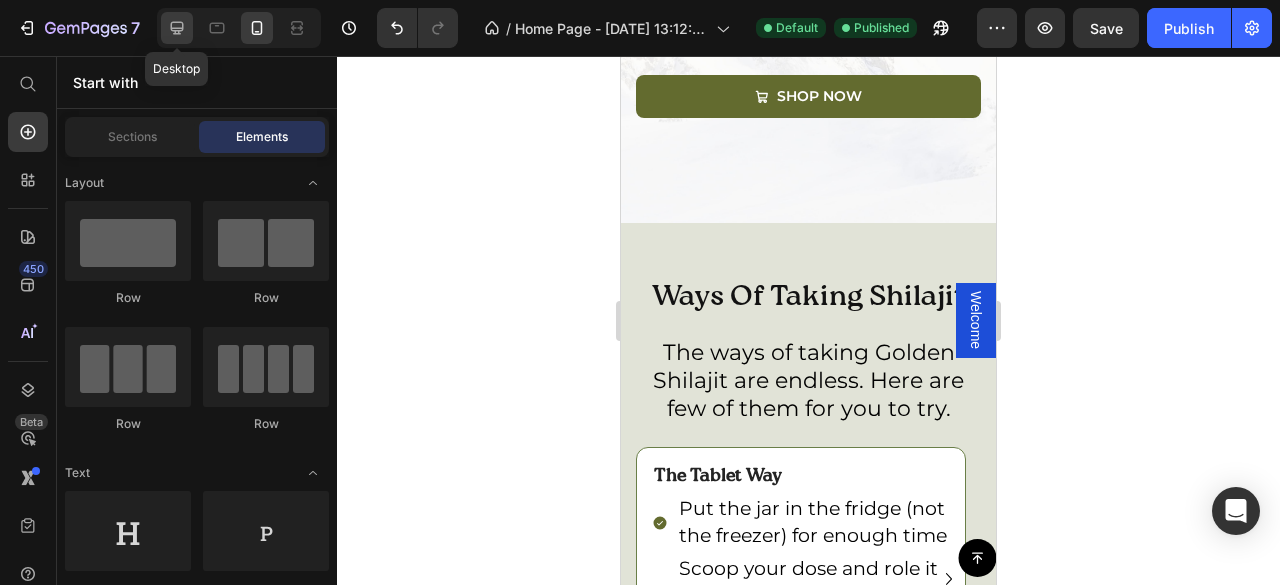 click 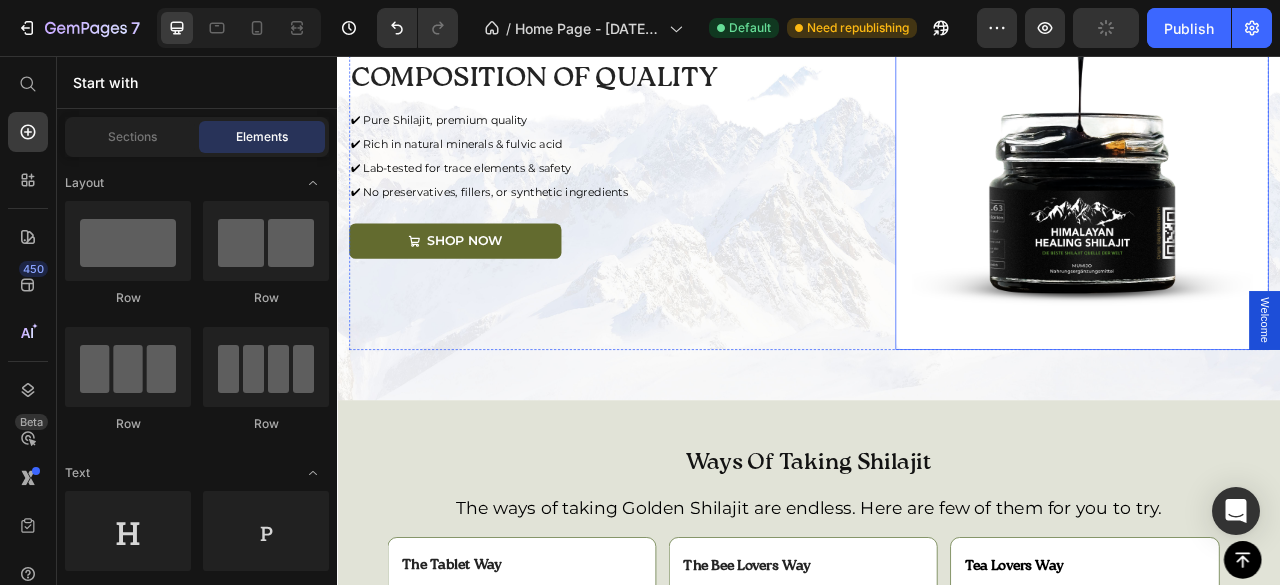 scroll, scrollTop: 1487, scrollLeft: 0, axis: vertical 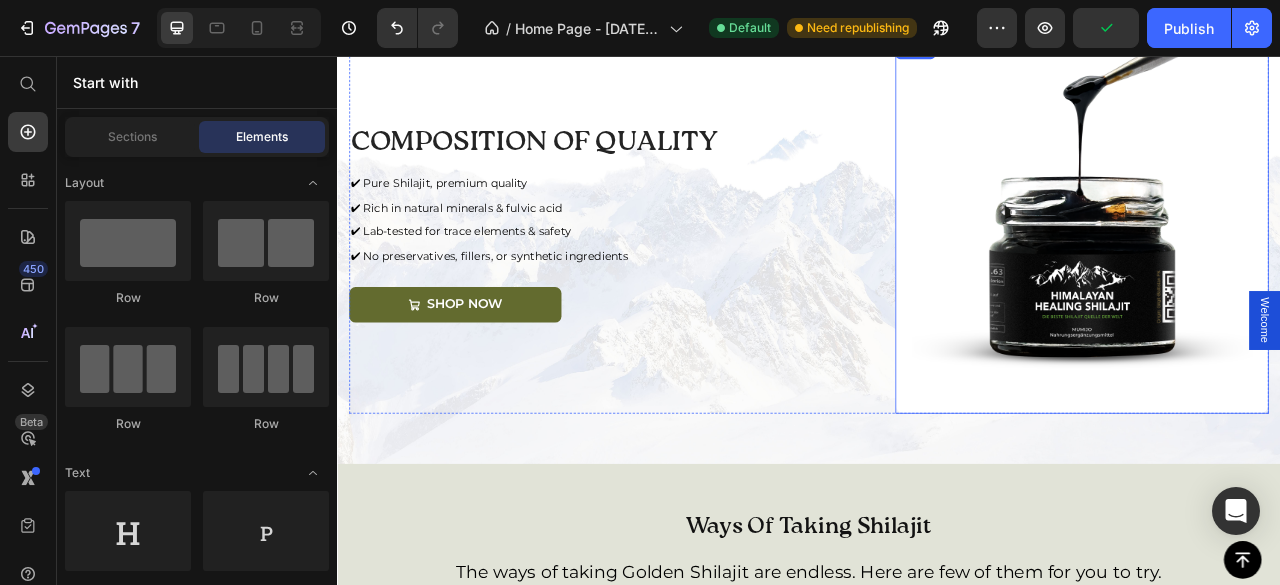 click at bounding box center (1284, 273) 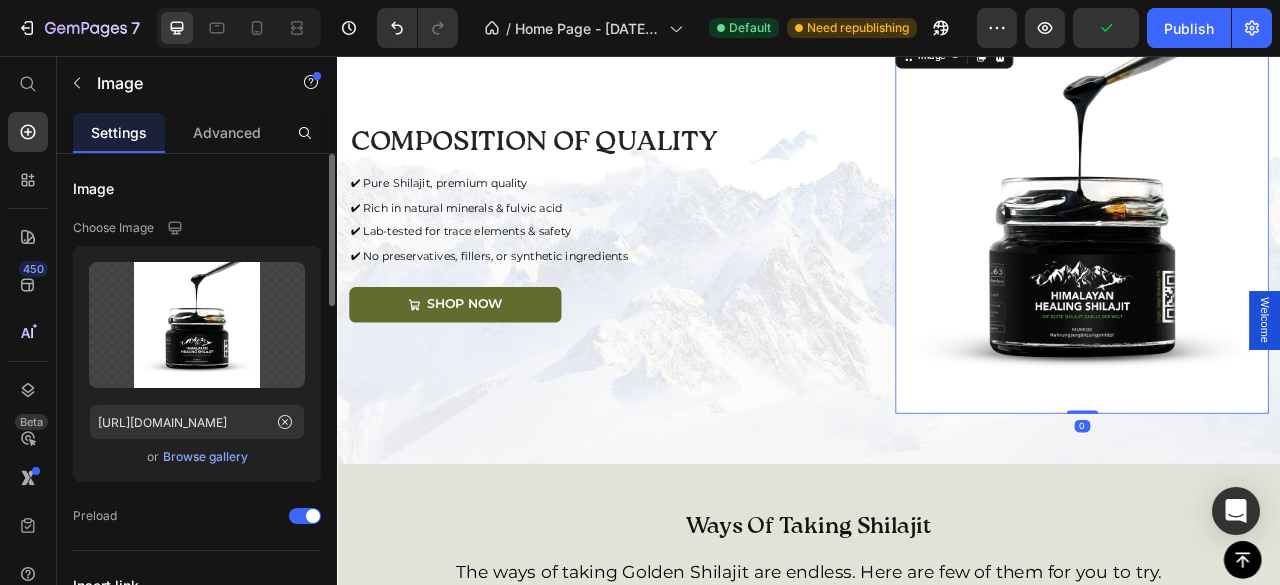 click on "Browse gallery" at bounding box center [205, 457] 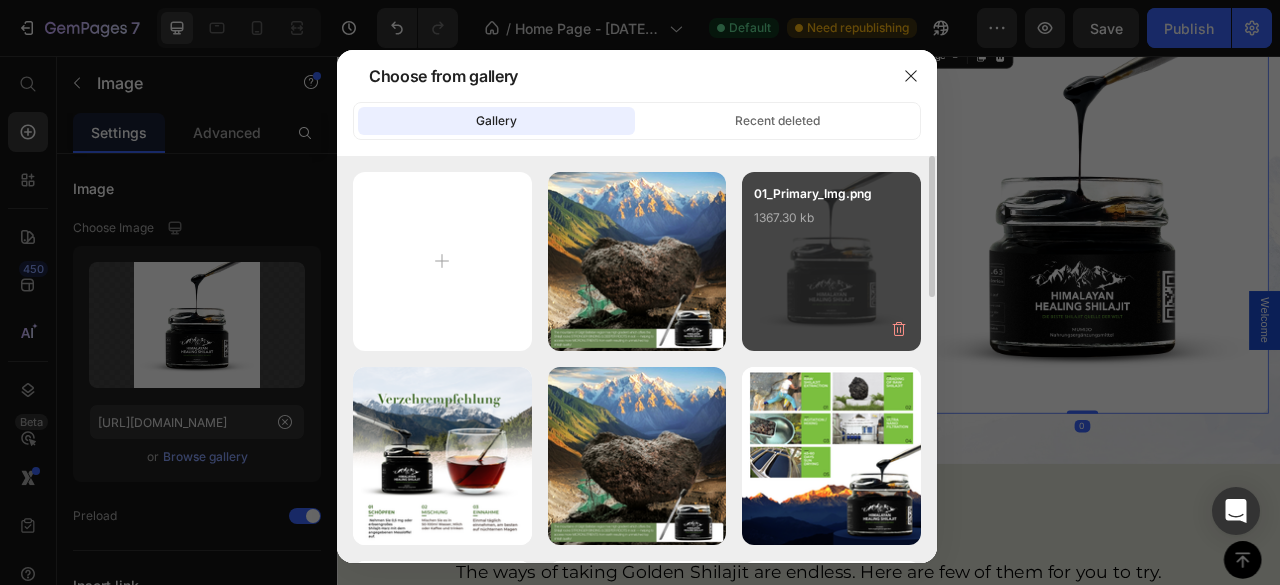 click on "01_Primary_Img.png 1367.30 kb" at bounding box center (831, 261) 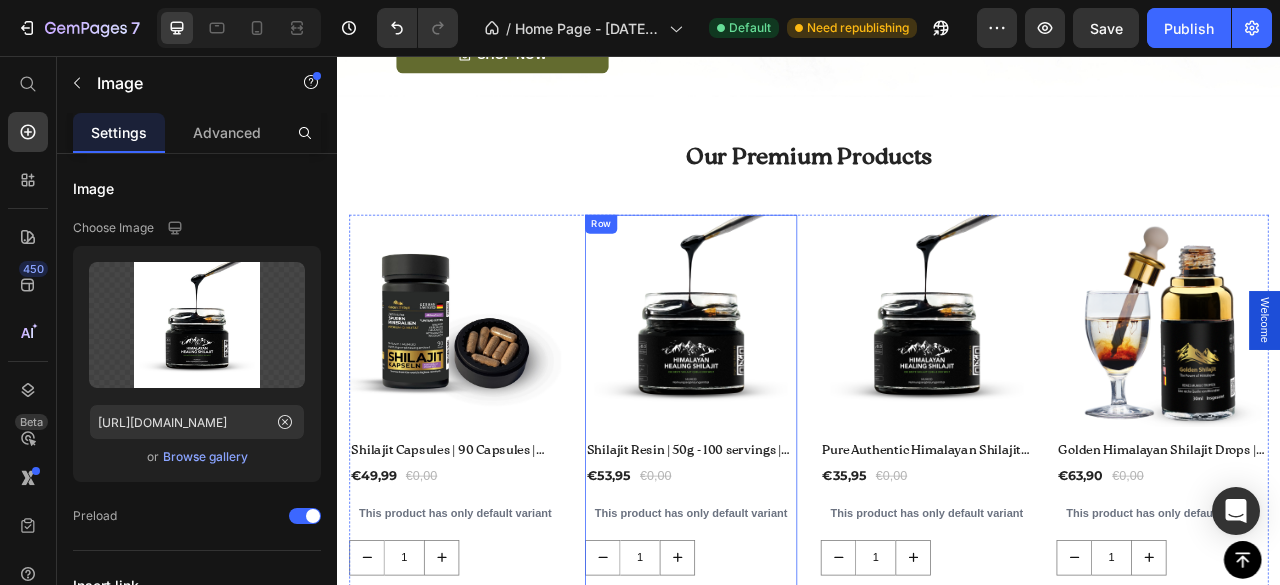 scroll, scrollTop: 856, scrollLeft: 0, axis: vertical 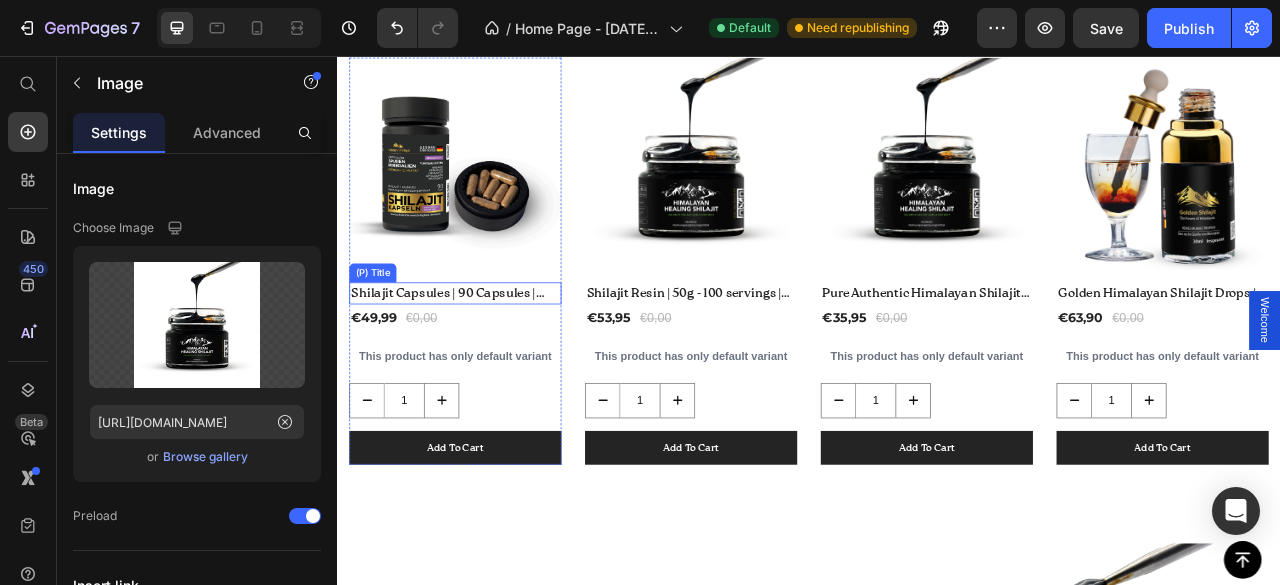 click on "Shilajit Capsules | 90 Capsules | Dietary Food Product" at bounding box center [487, 358] 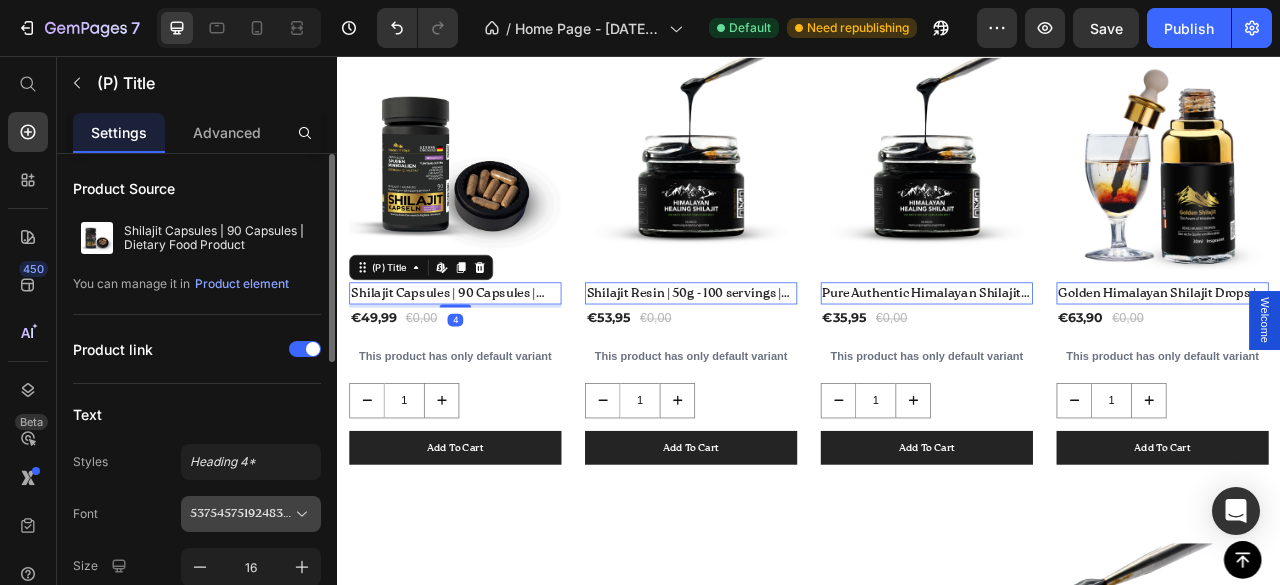 click on "537545751924835475-d12740bf-7c93-43e1-a8e6-520b991b8eed" at bounding box center [241, 514] 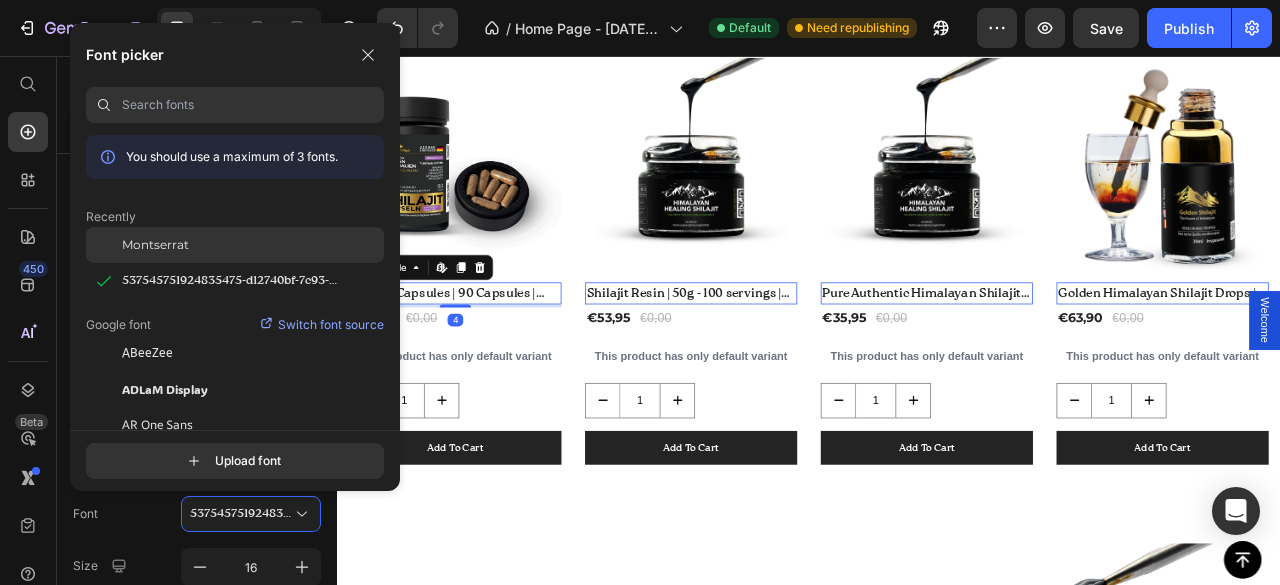 click on "Montserrat" 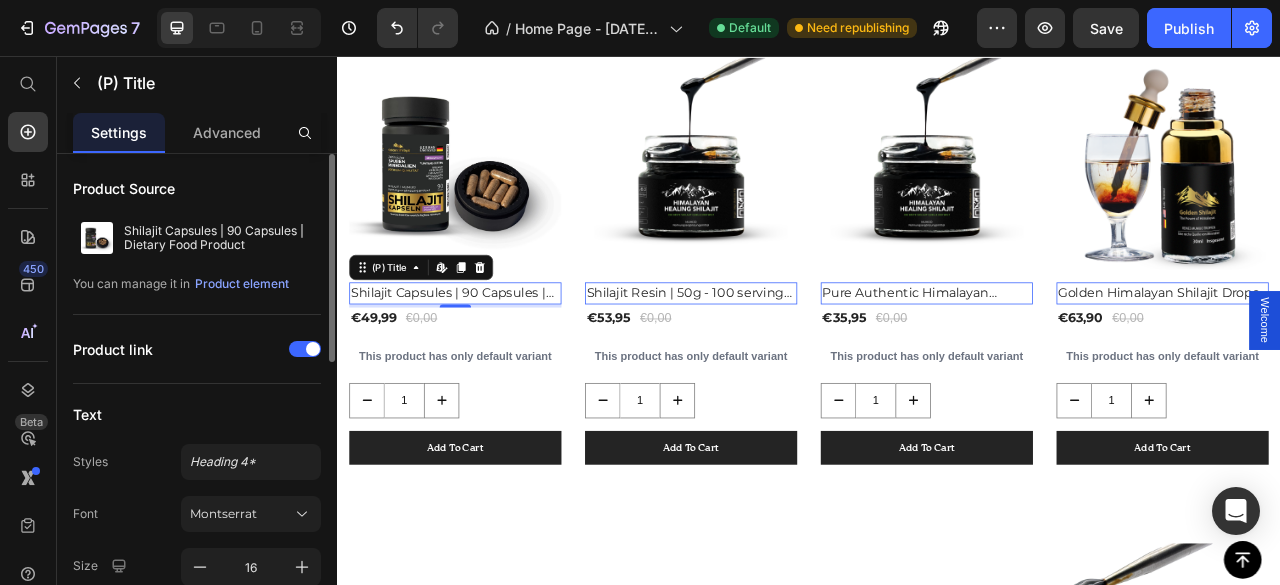 scroll, scrollTop: 66, scrollLeft: 0, axis: vertical 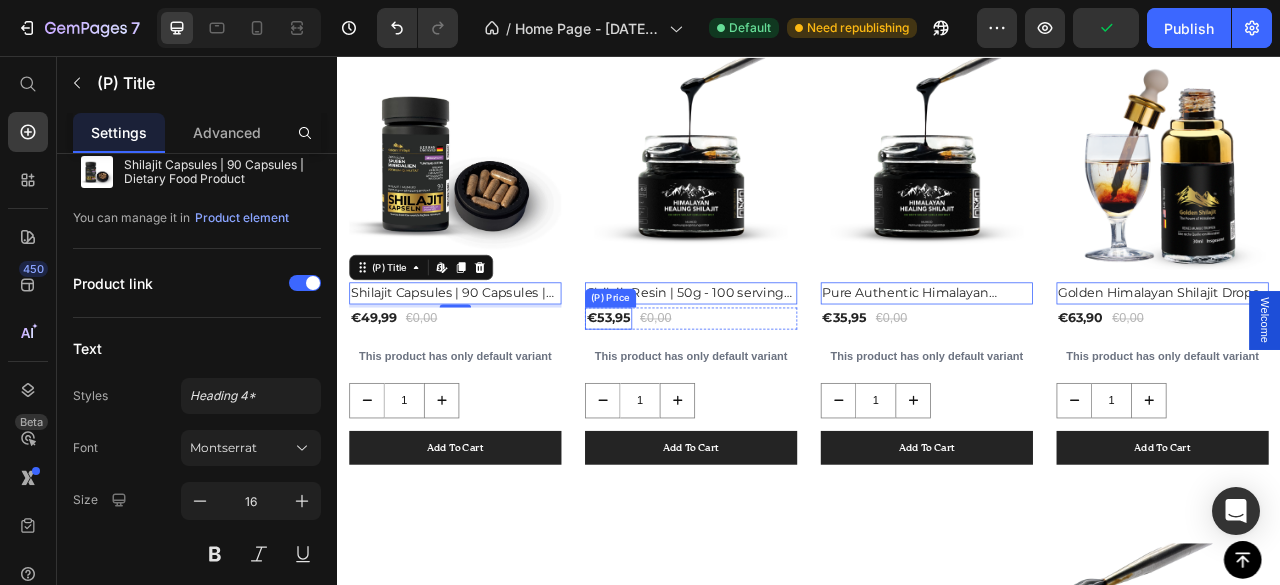 click on "€53,95" at bounding box center (383, 390) 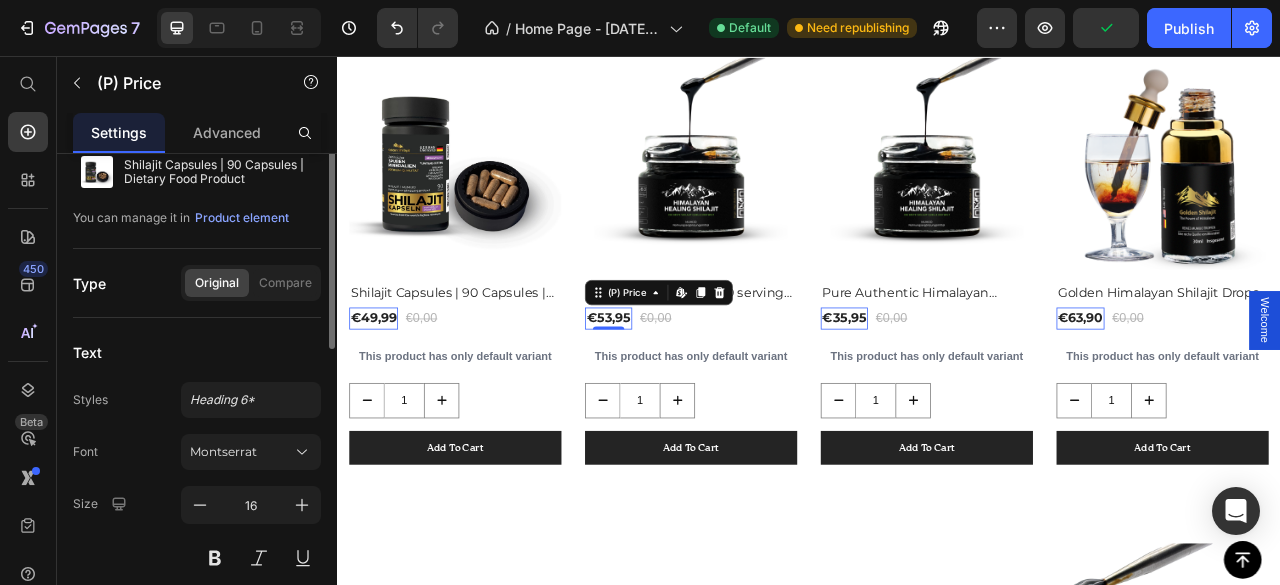 scroll, scrollTop: 0, scrollLeft: 0, axis: both 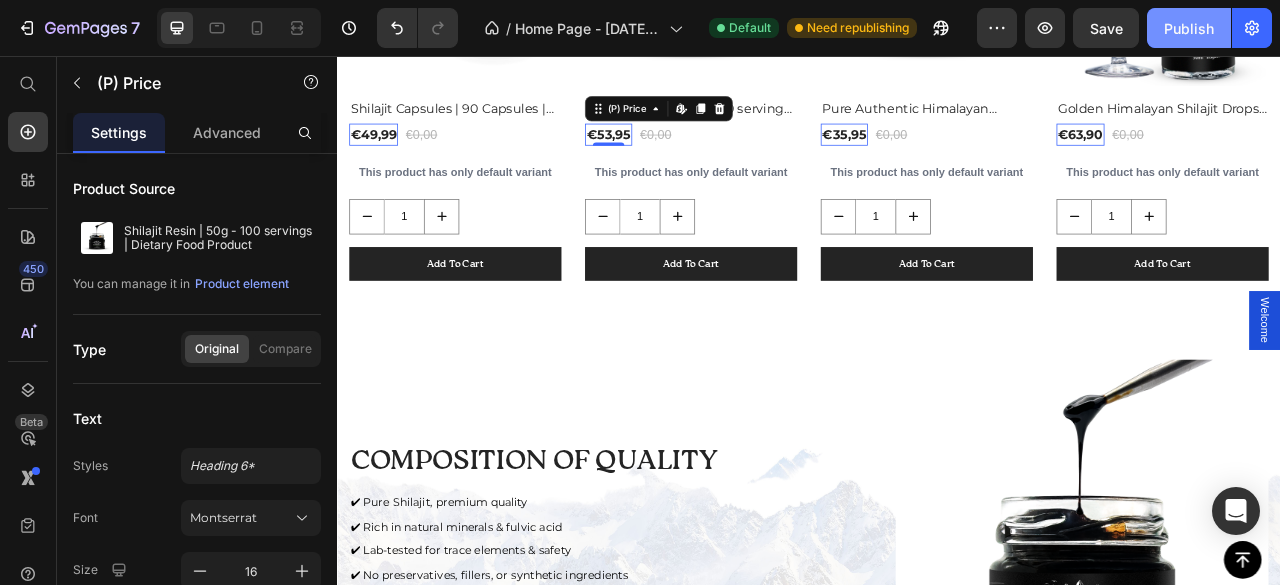 click on "Publish" at bounding box center [1189, 28] 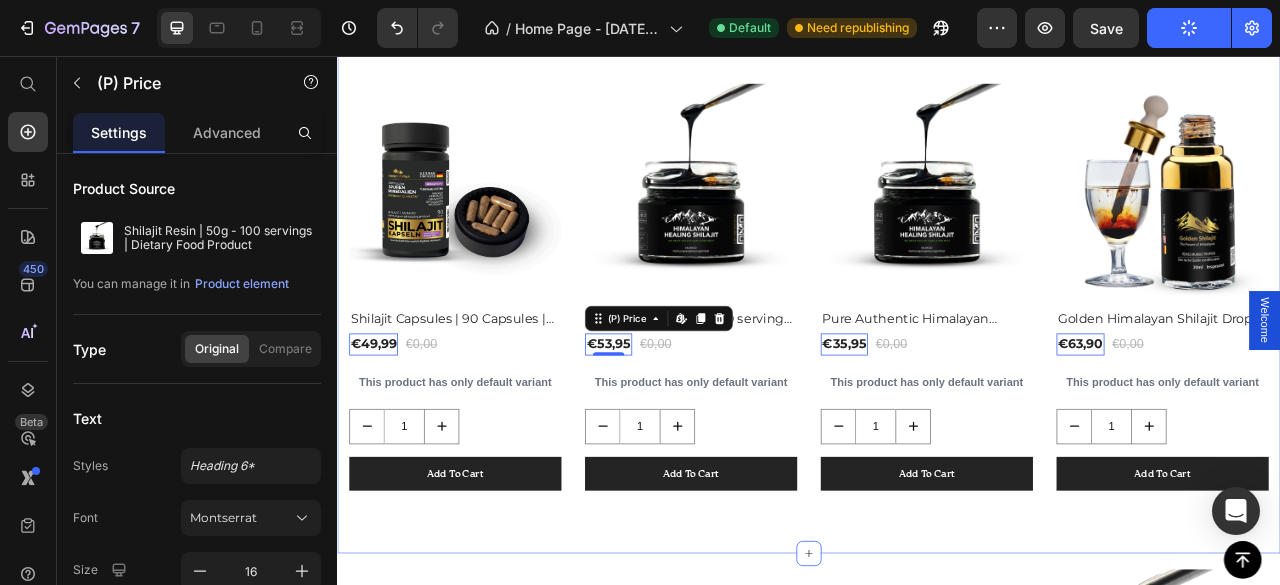 scroll, scrollTop: 790, scrollLeft: 0, axis: vertical 